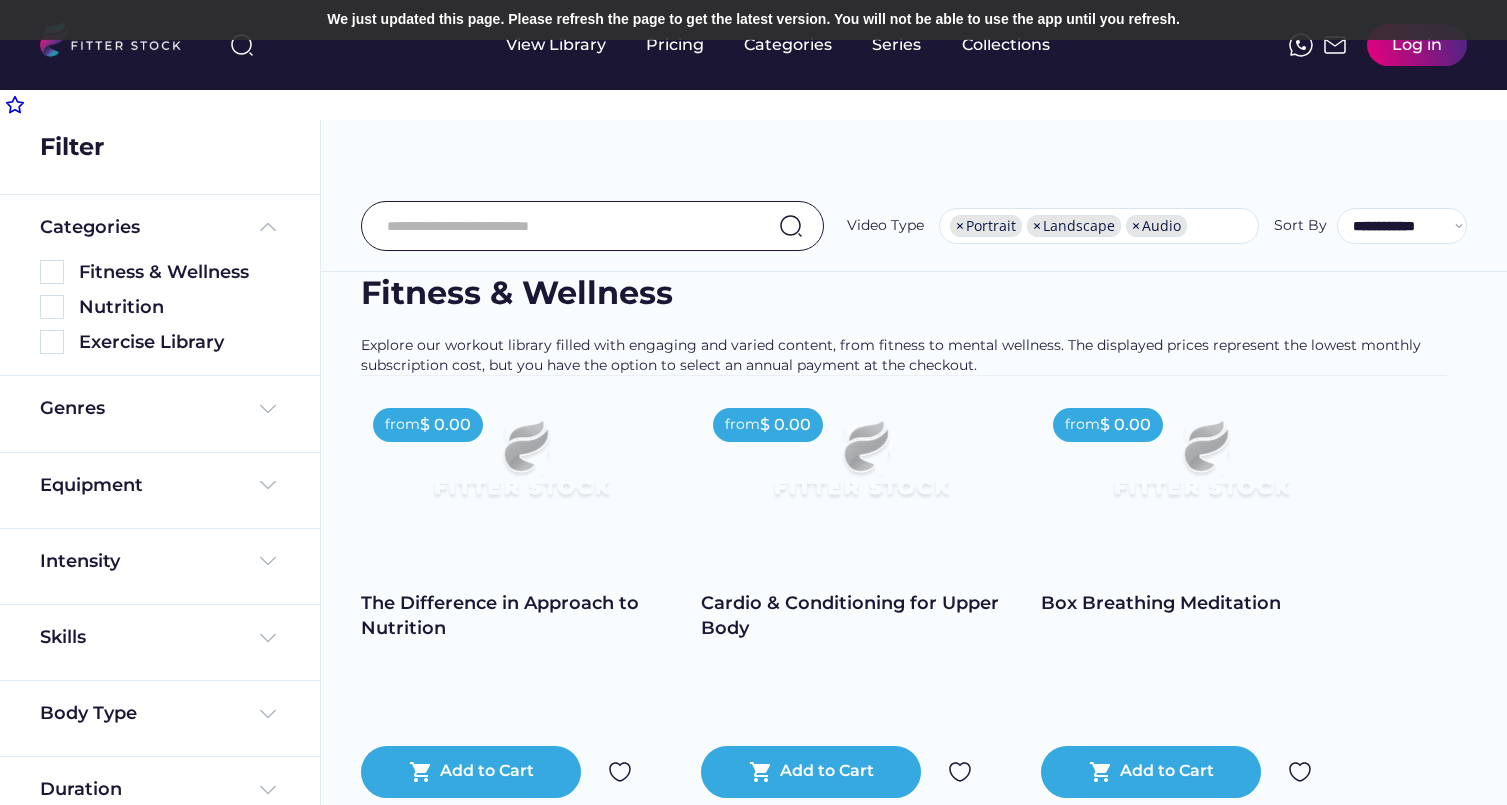 select on "**********" 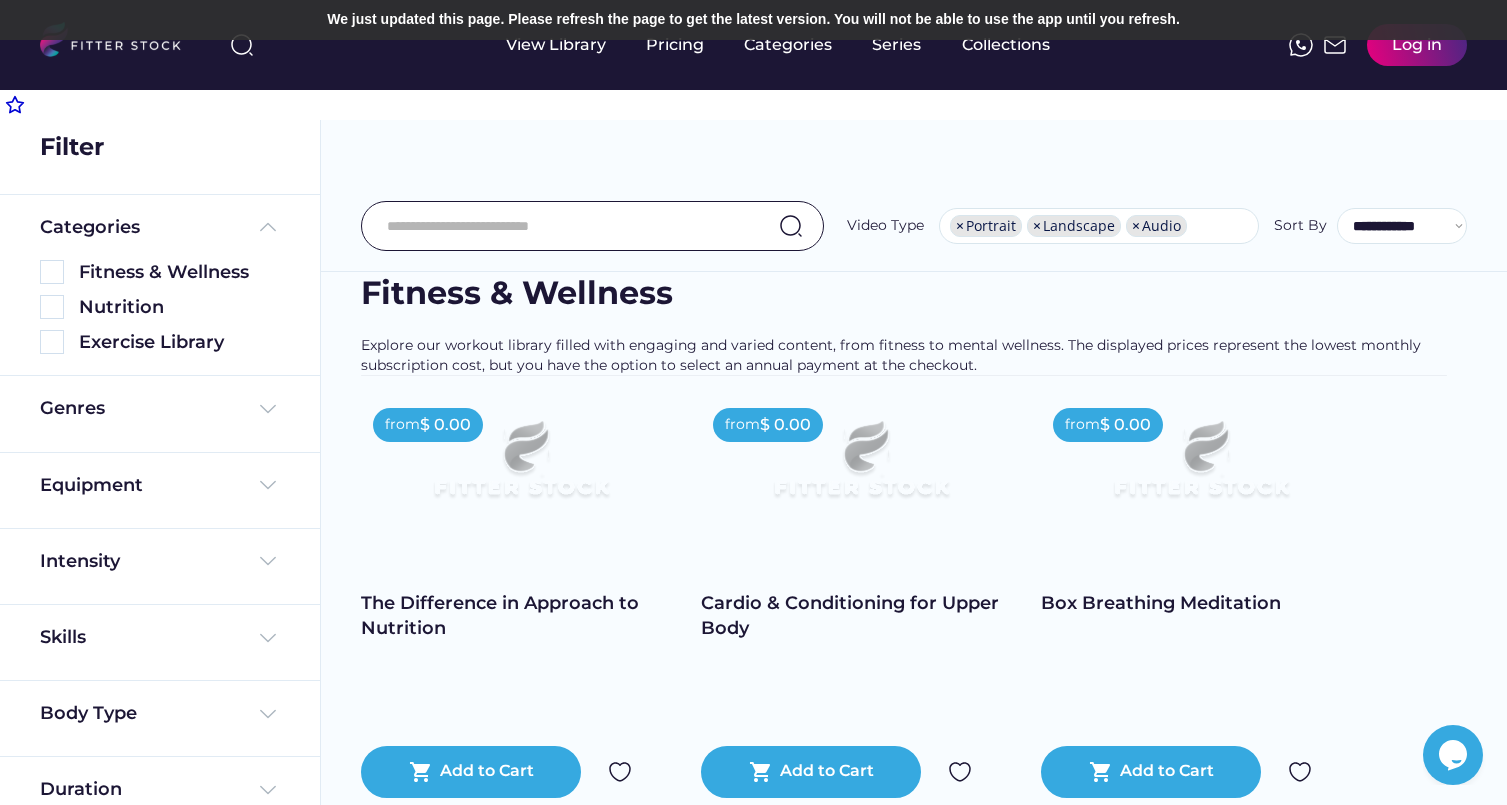click at bounding box center [567, 226] 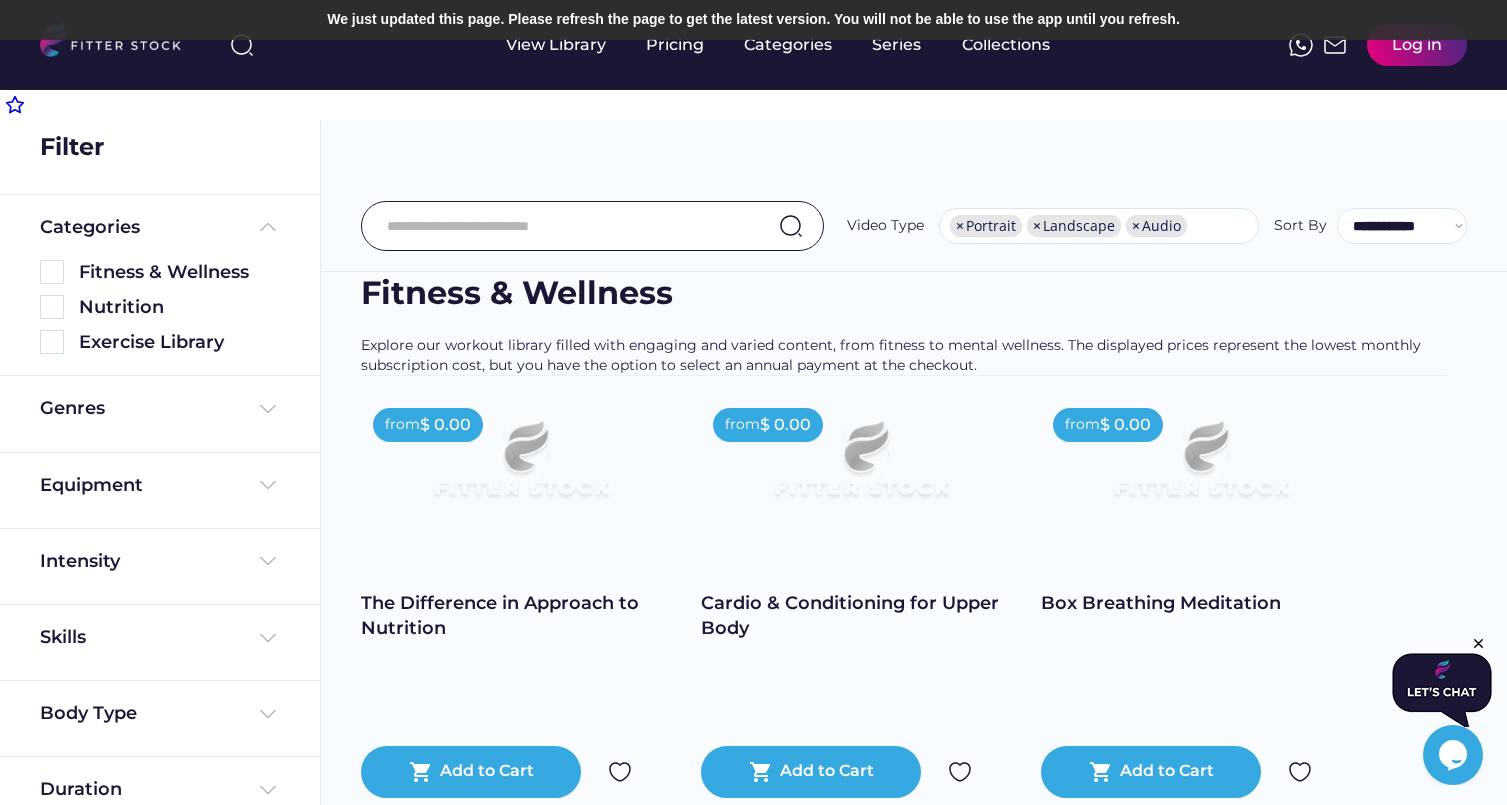 scroll, scrollTop: 34, scrollLeft: 0, axis: vertical 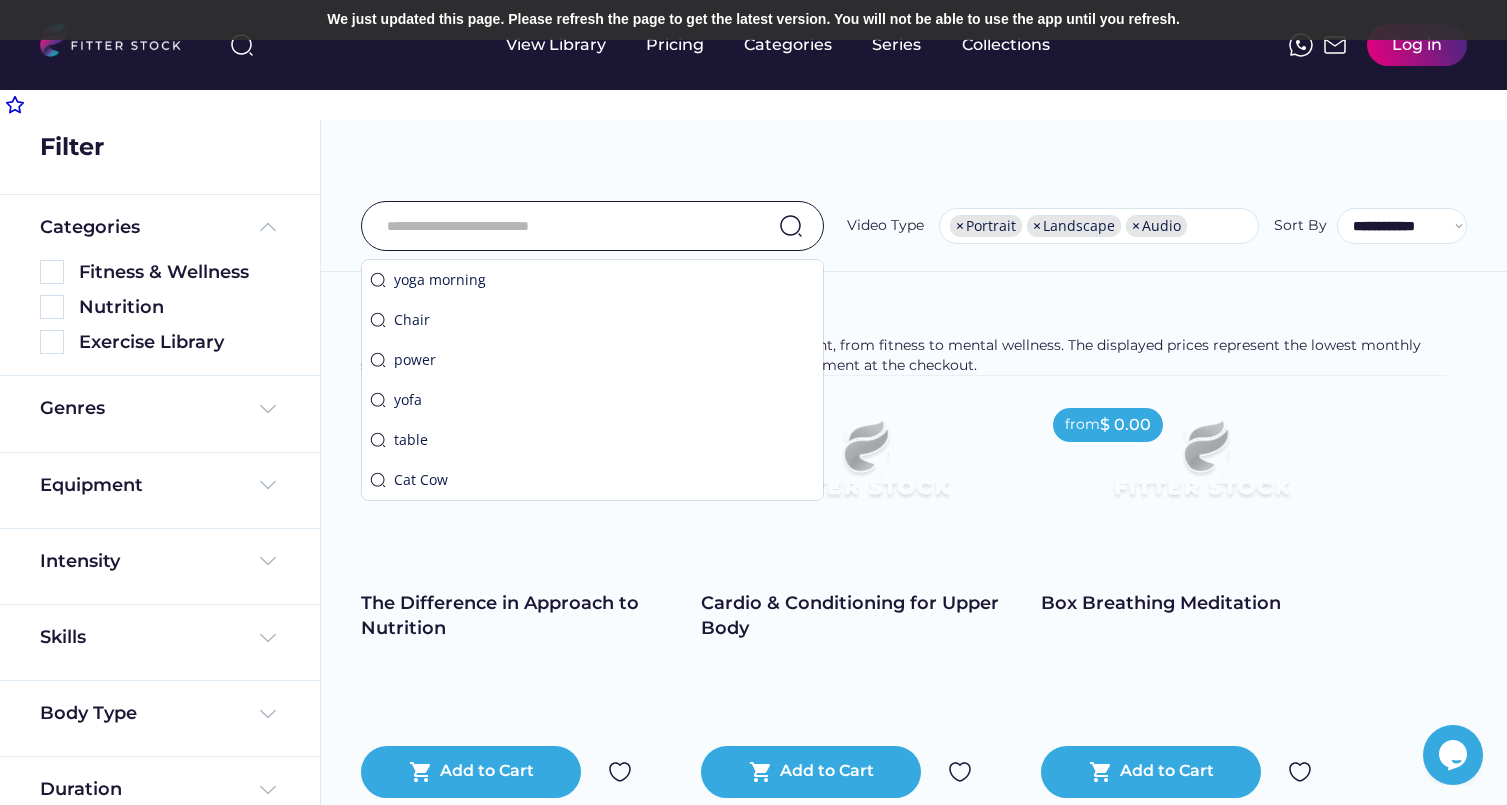 click at bounding box center (567, 226) 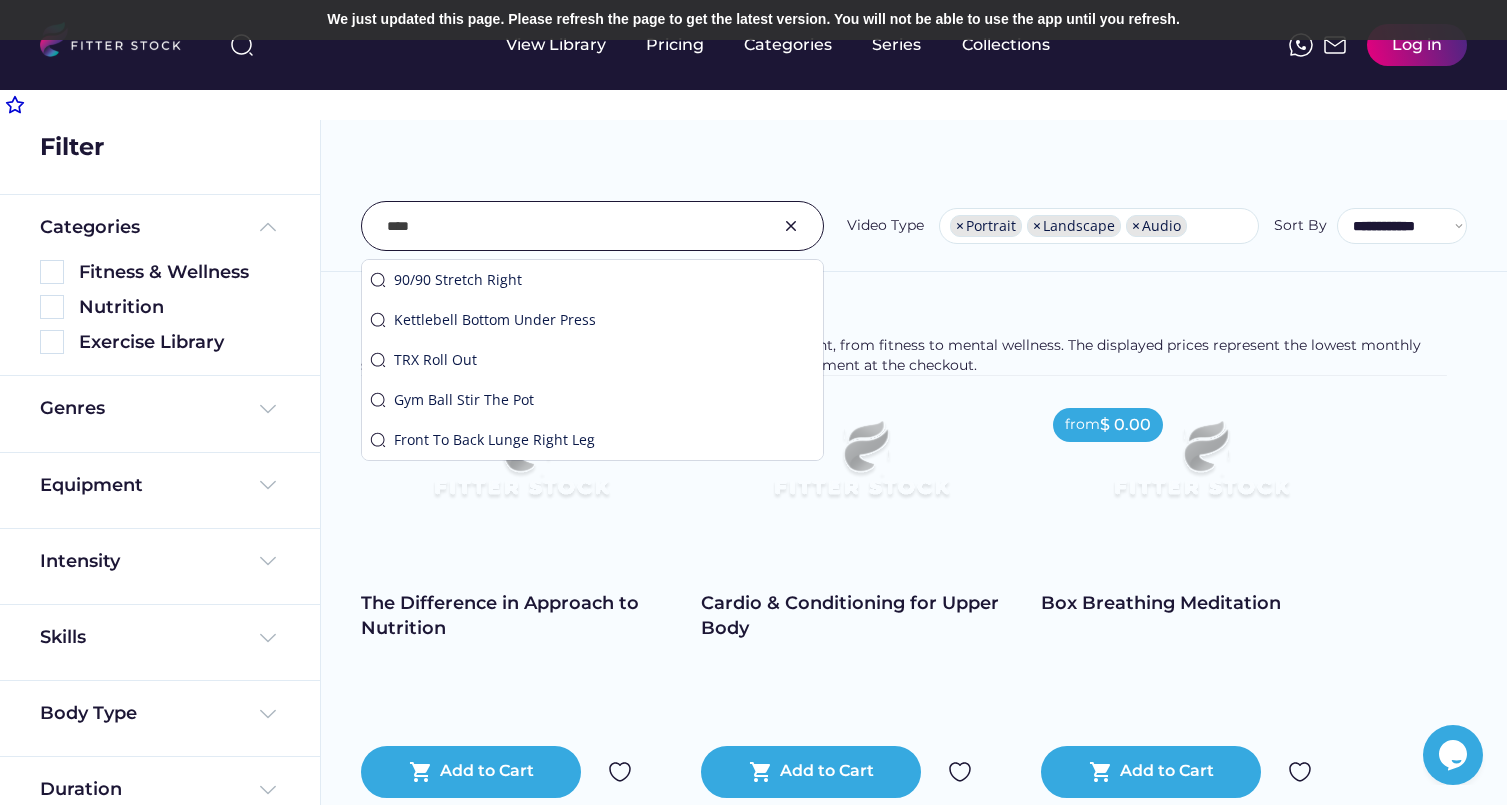click at bounding box center (567, 226) 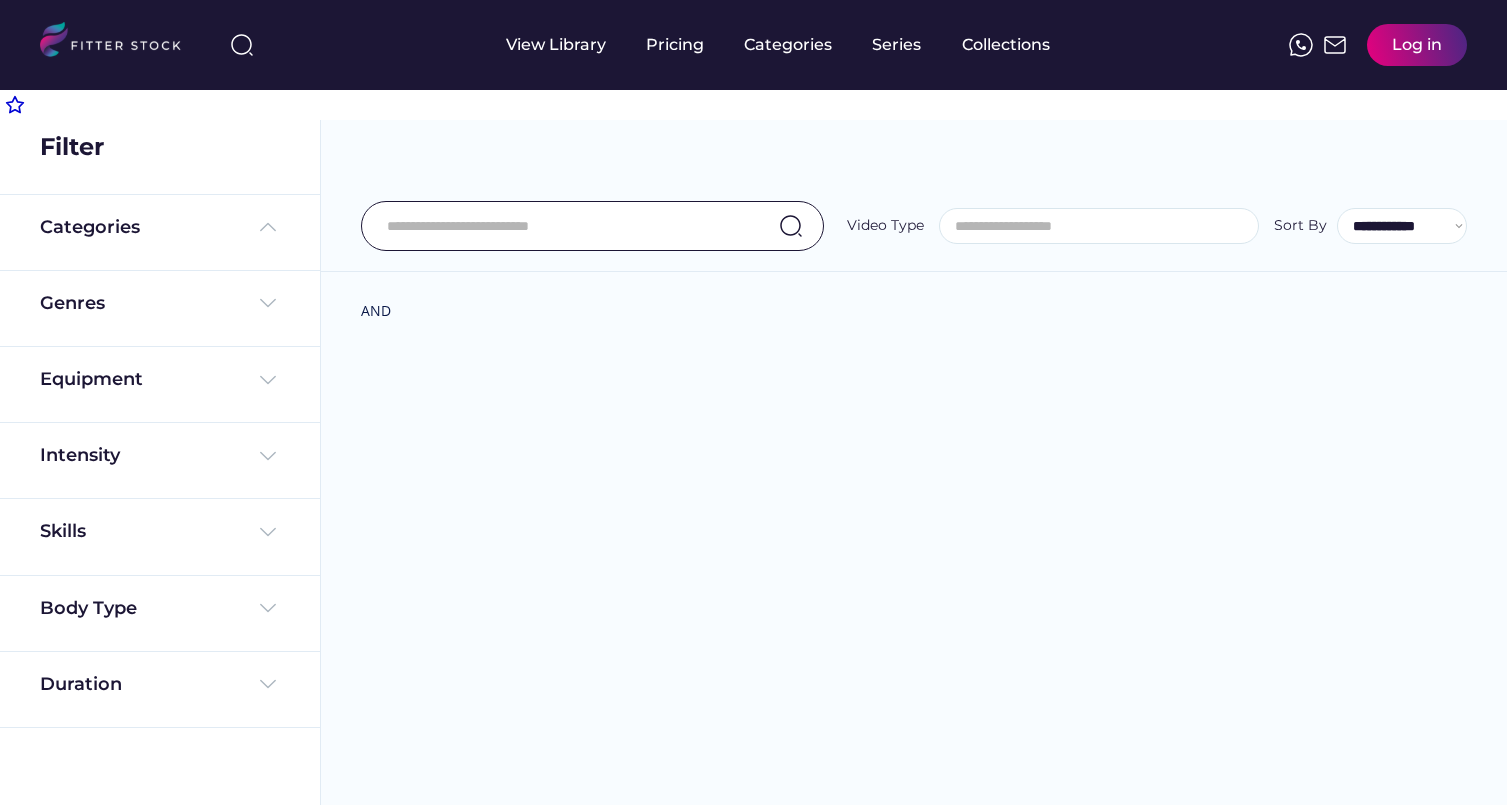 select 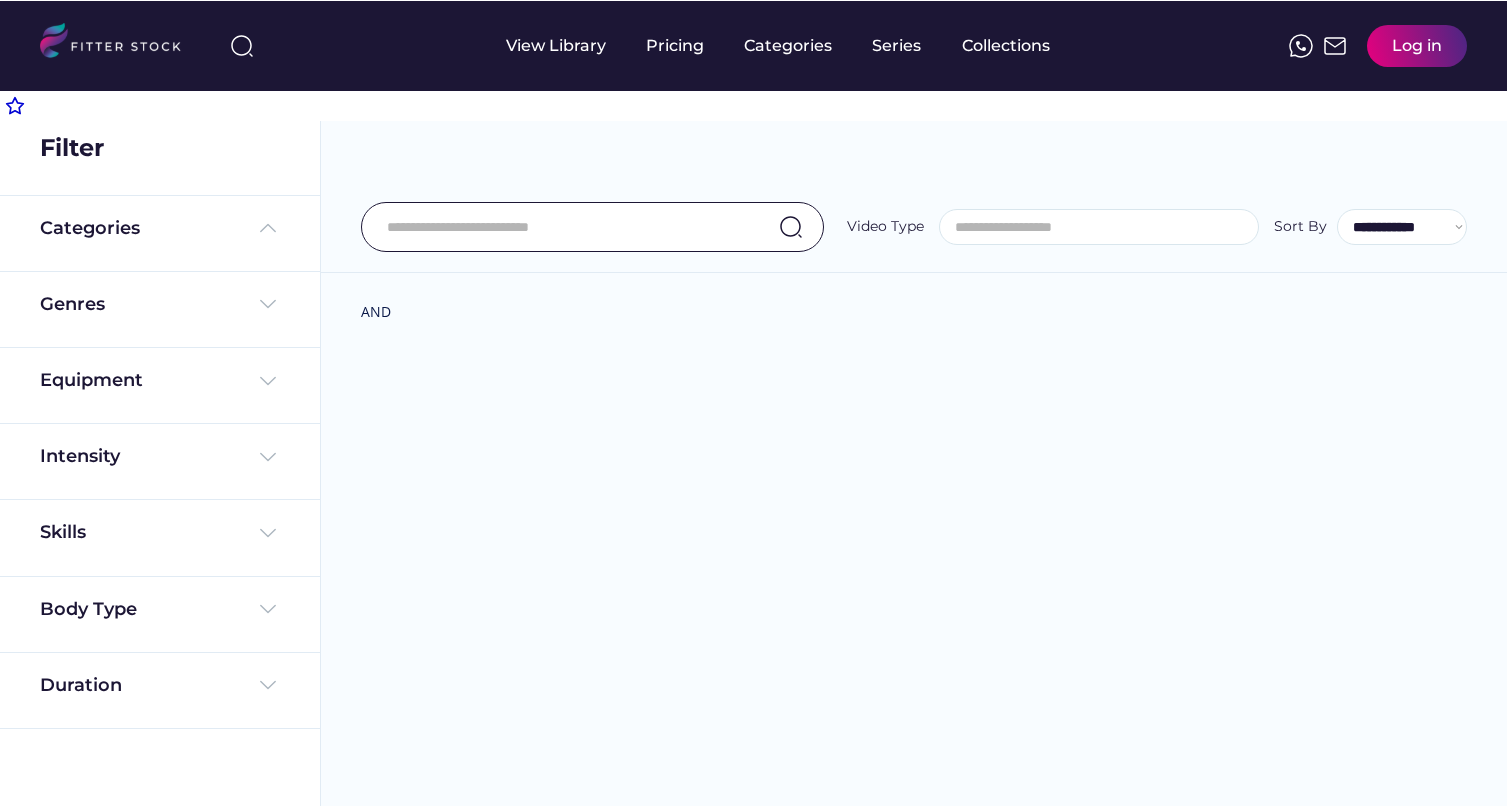 scroll, scrollTop: 0, scrollLeft: 0, axis: both 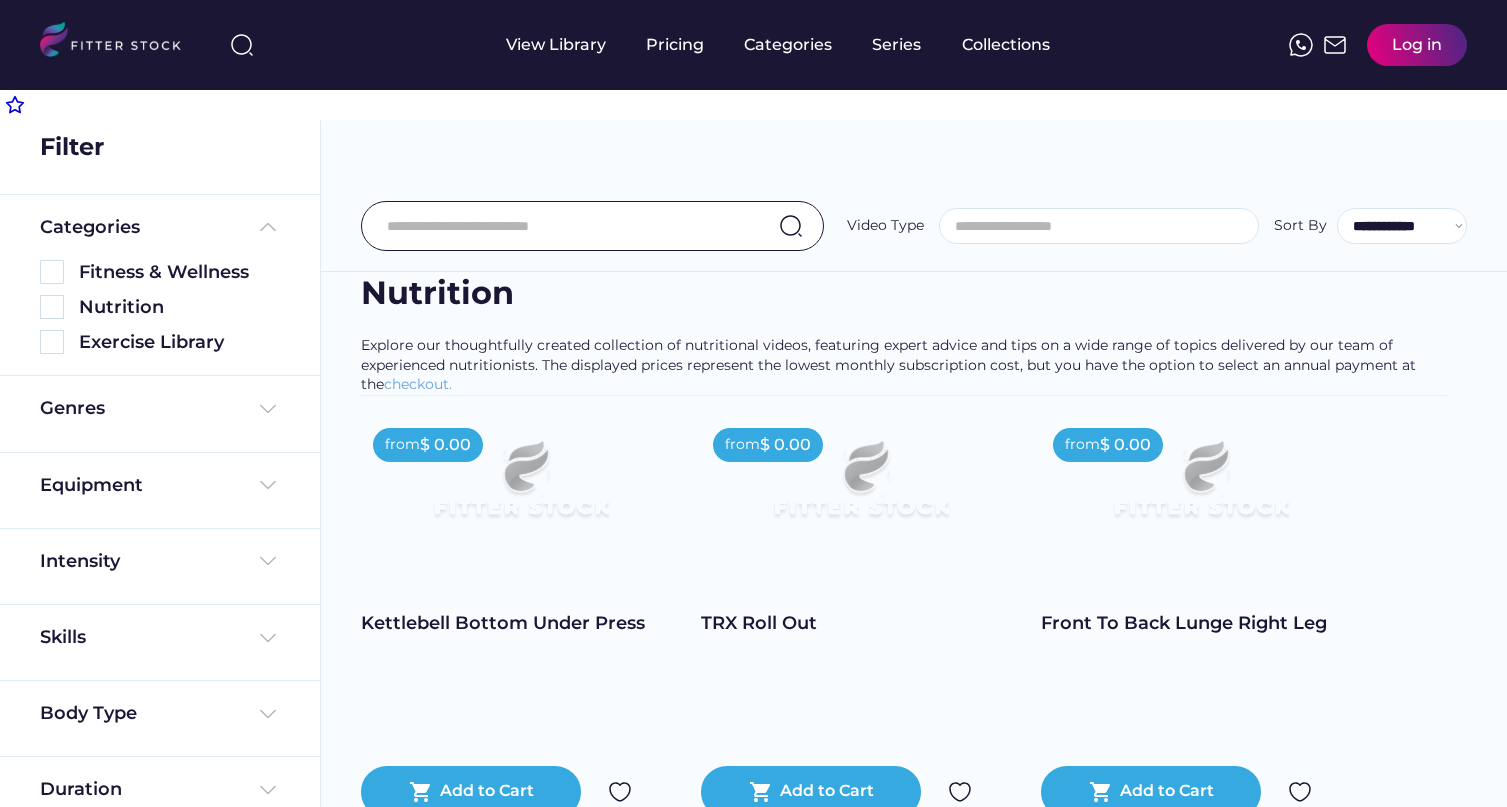 select on "**********" 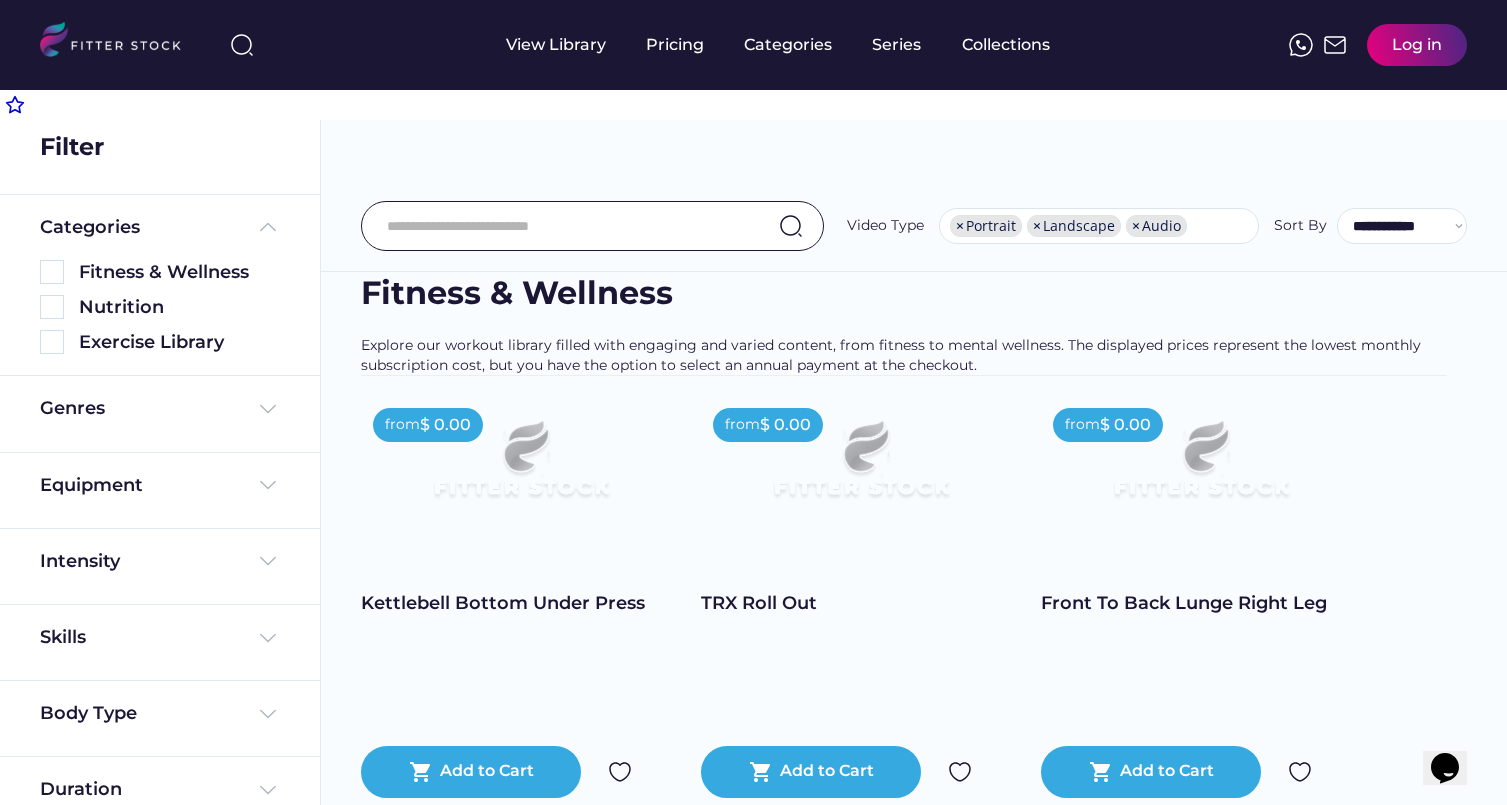 scroll, scrollTop: 0, scrollLeft: 0, axis: both 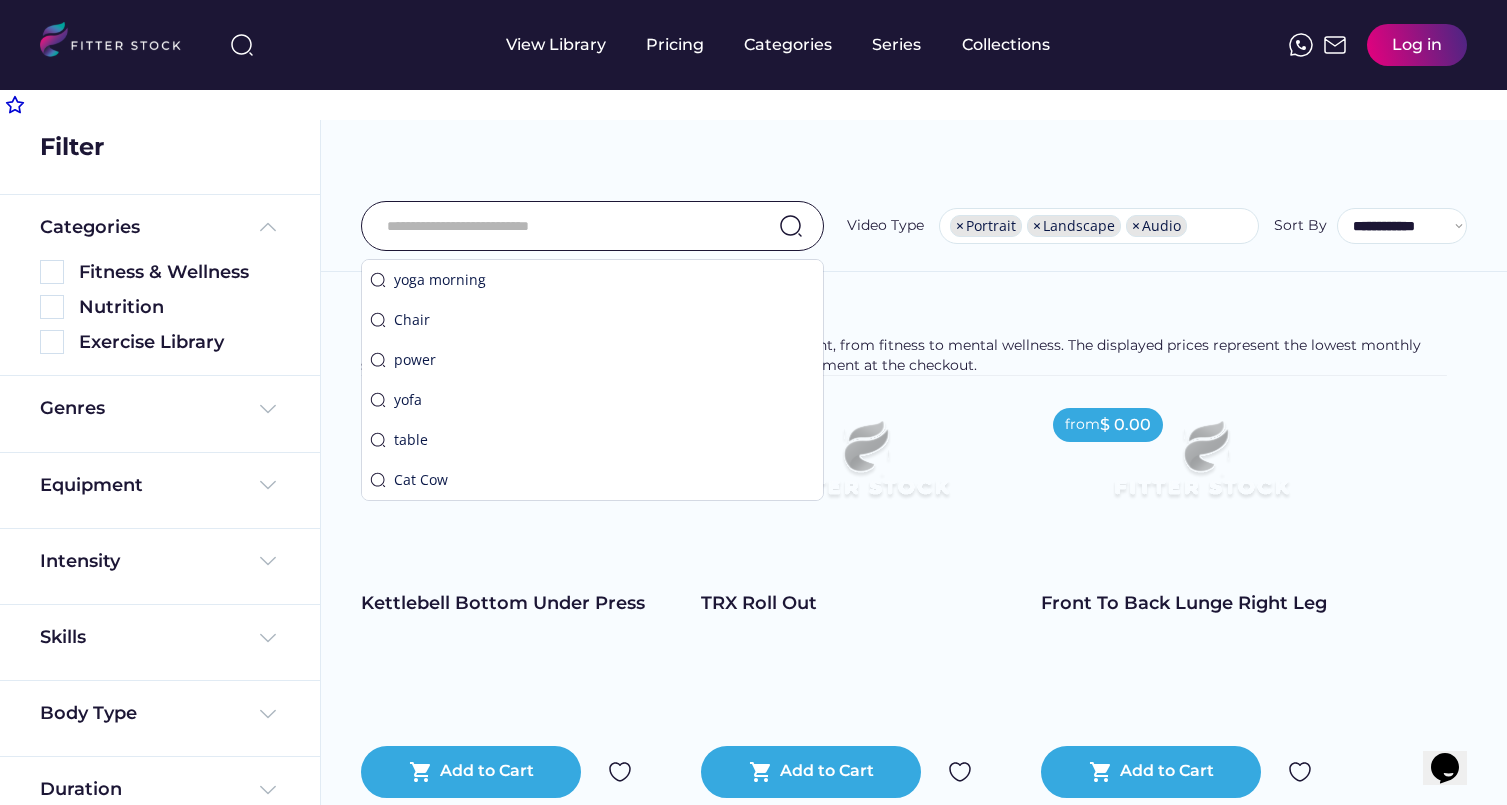 click at bounding box center (567, 226) 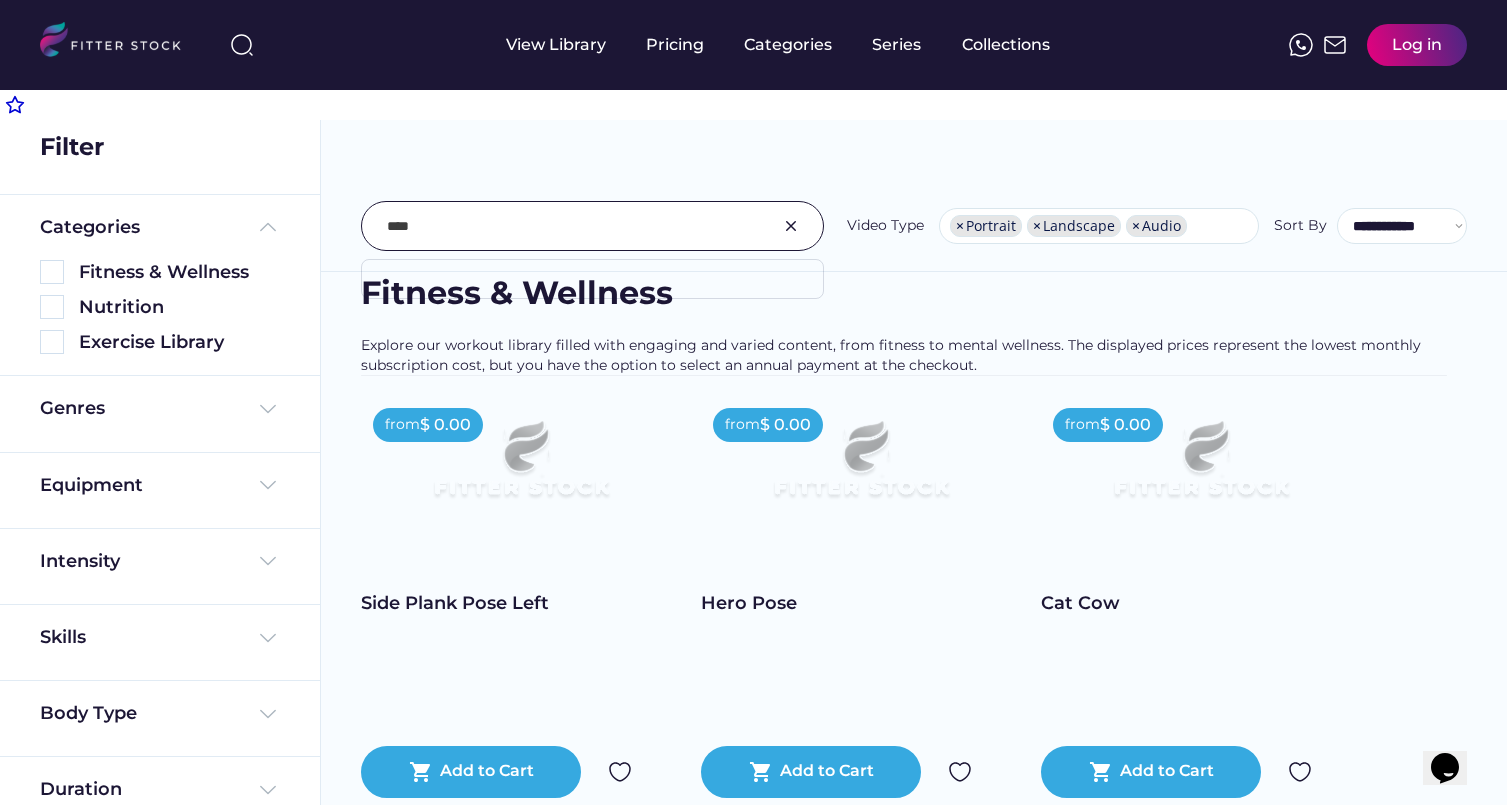 type on "****" 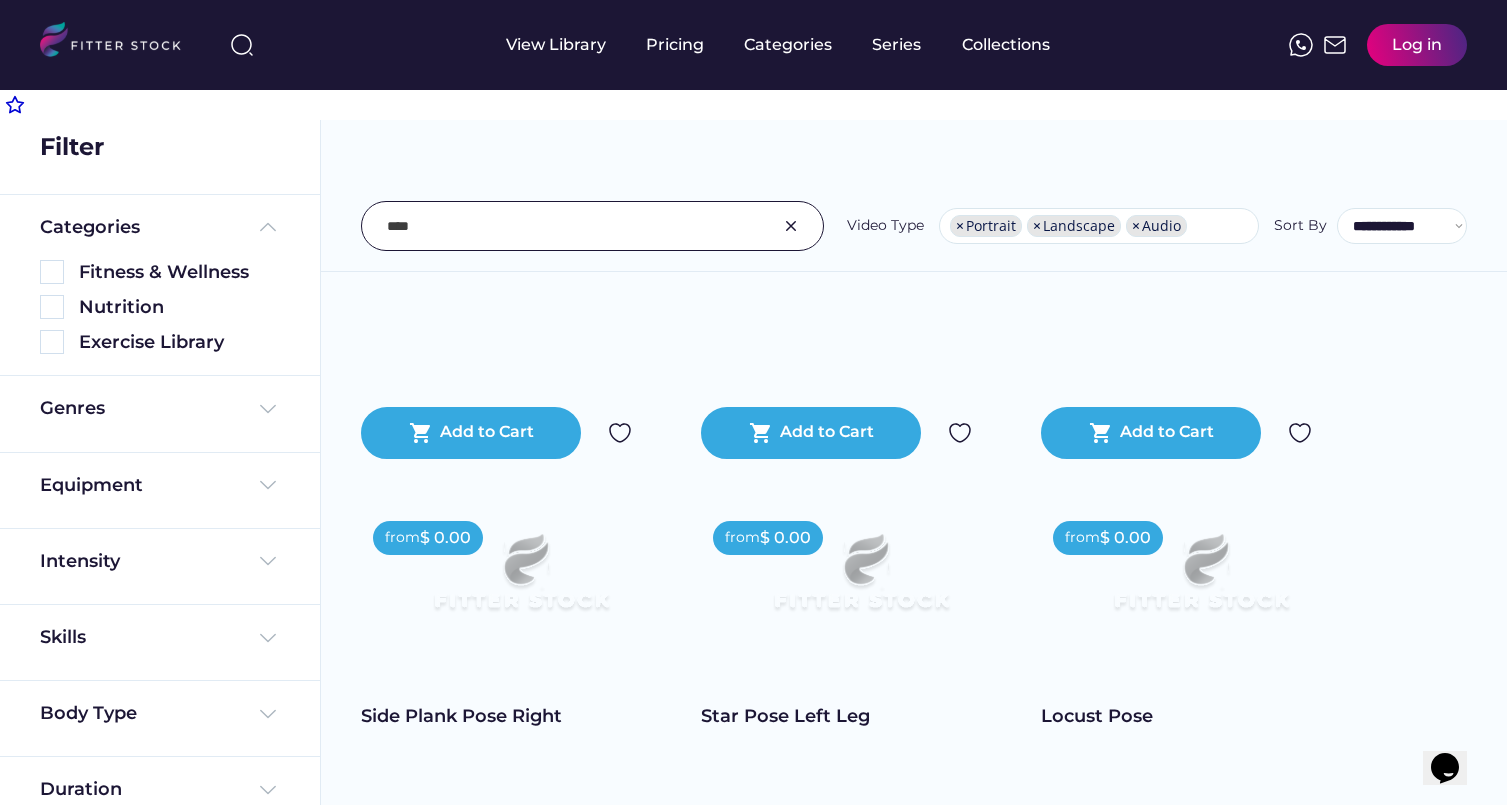 scroll, scrollTop: 0, scrollLeft: 0, axis: both 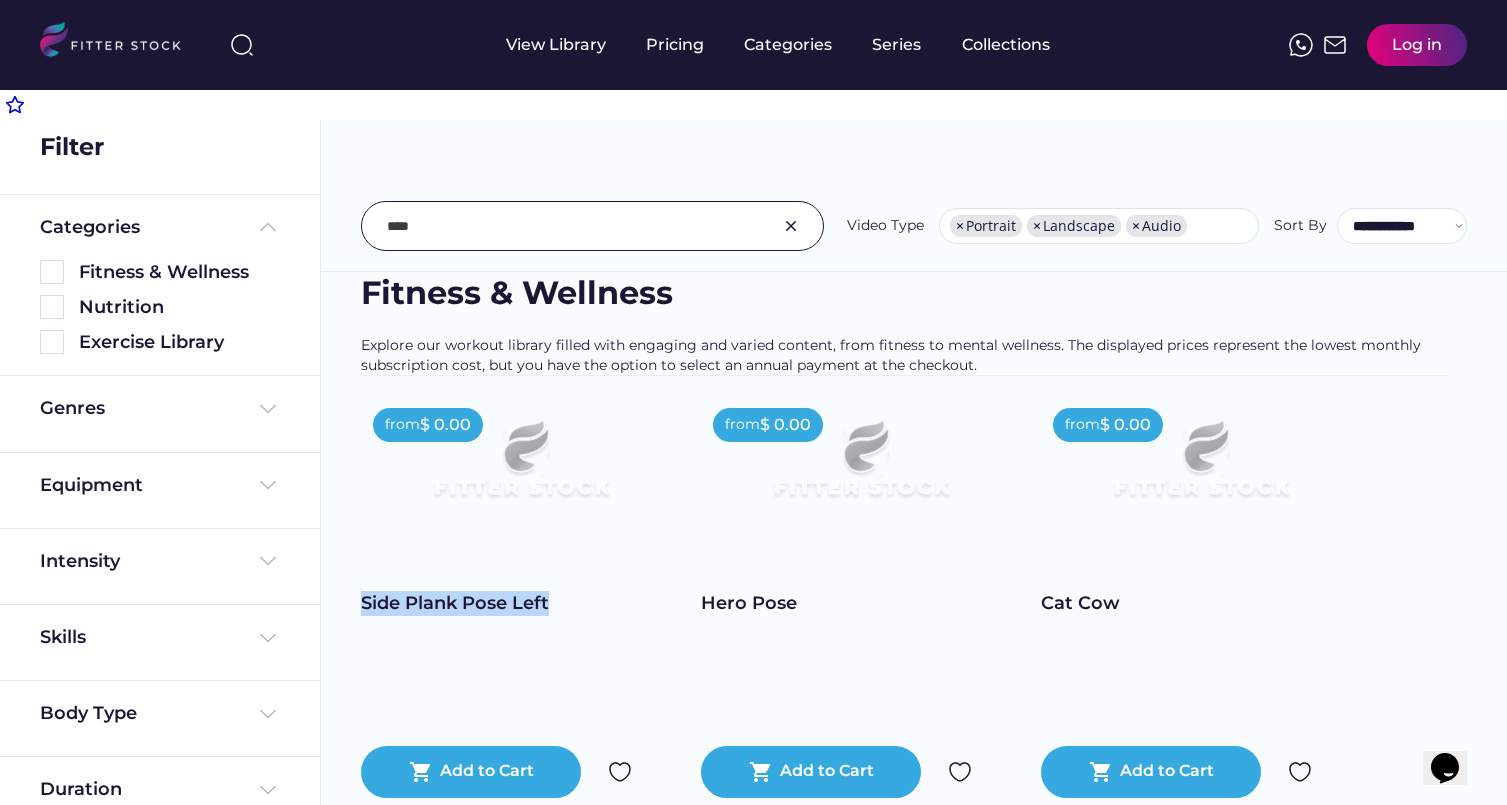 drag, startPoint x: 343, startPoint y: 596, endPoint x: 550, endPoint y: 613, distance: 207.6969 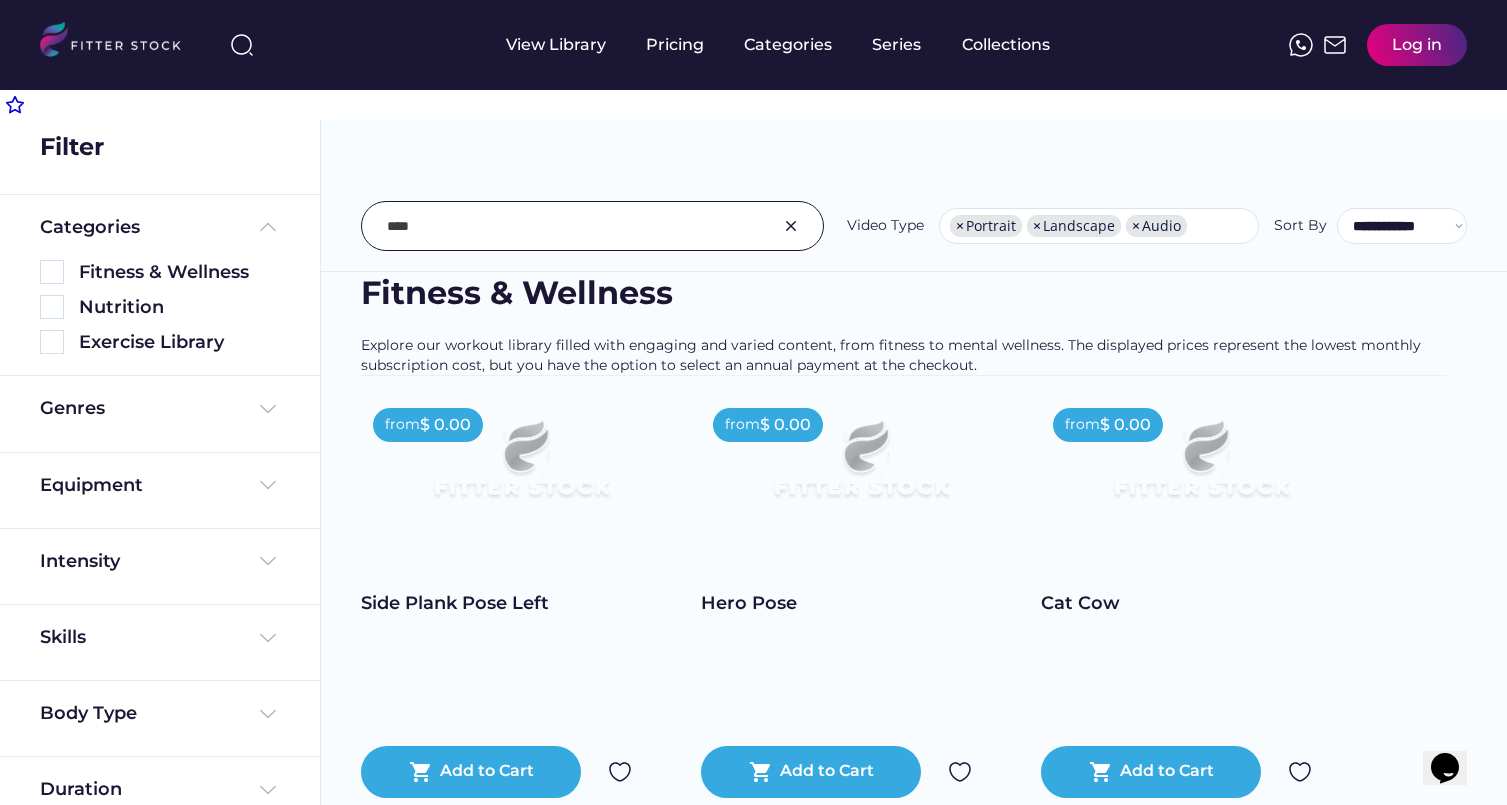 click on "**********" at bounding box center (914, 181) 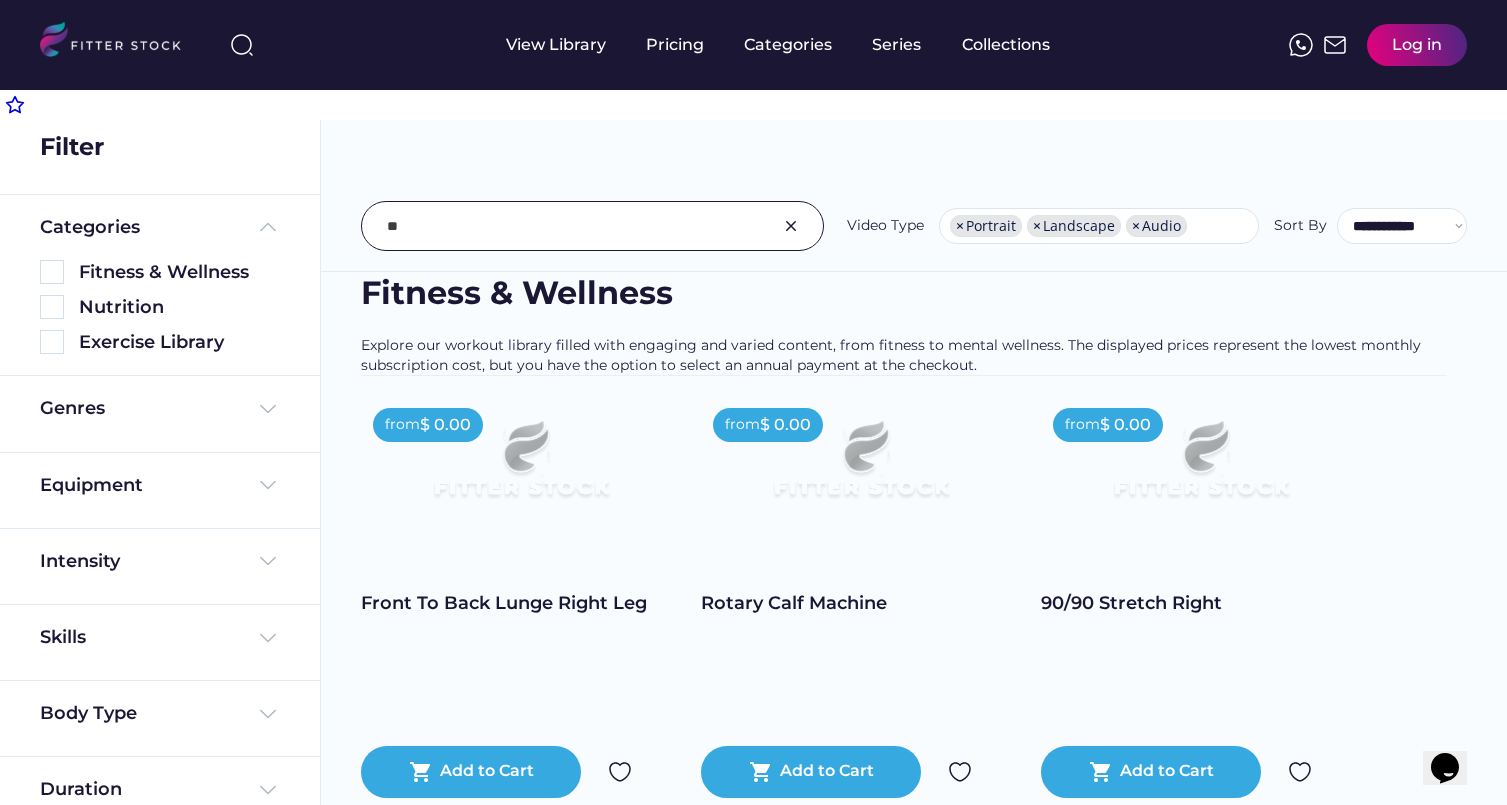 type on "*" 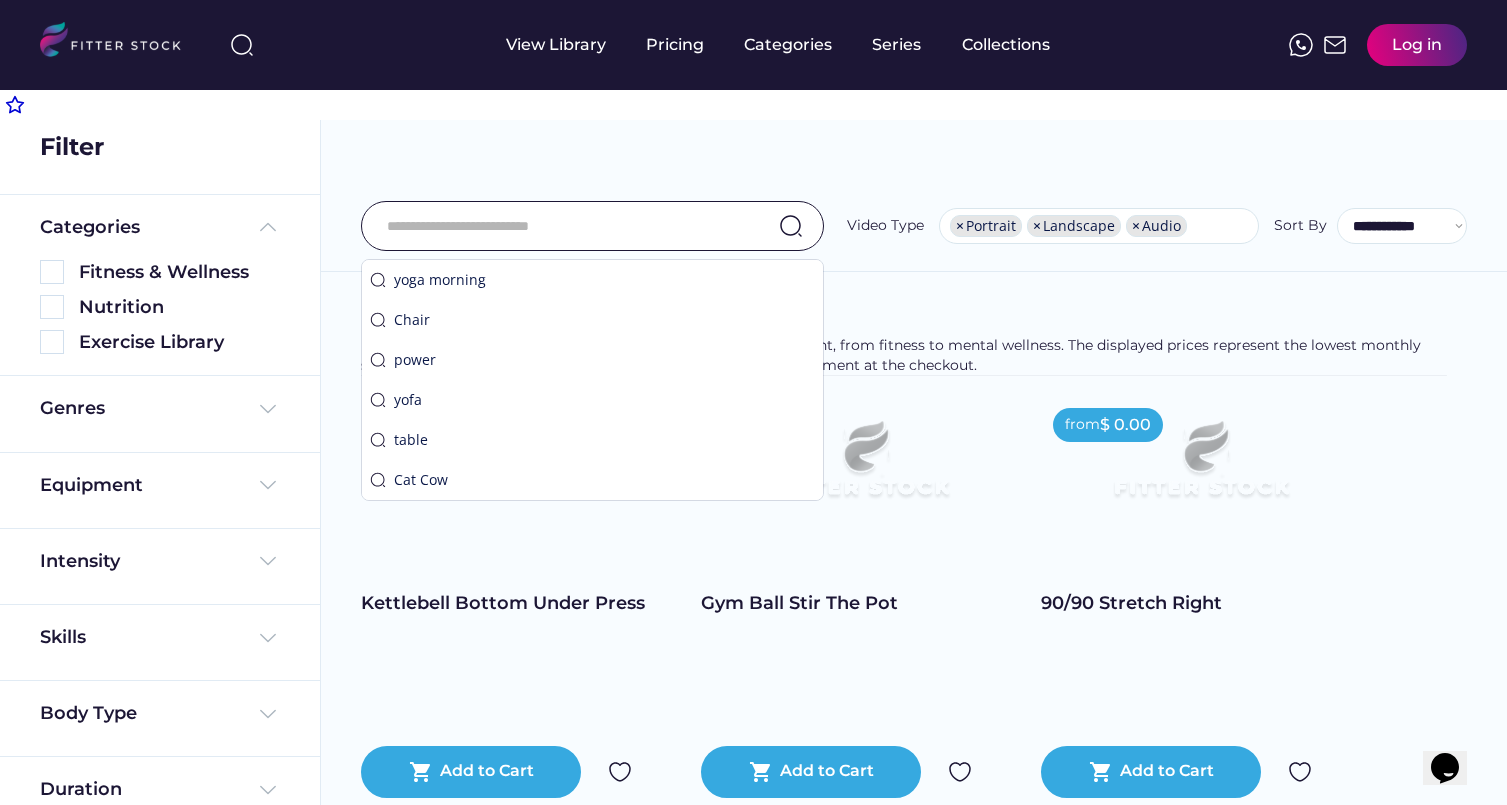 type 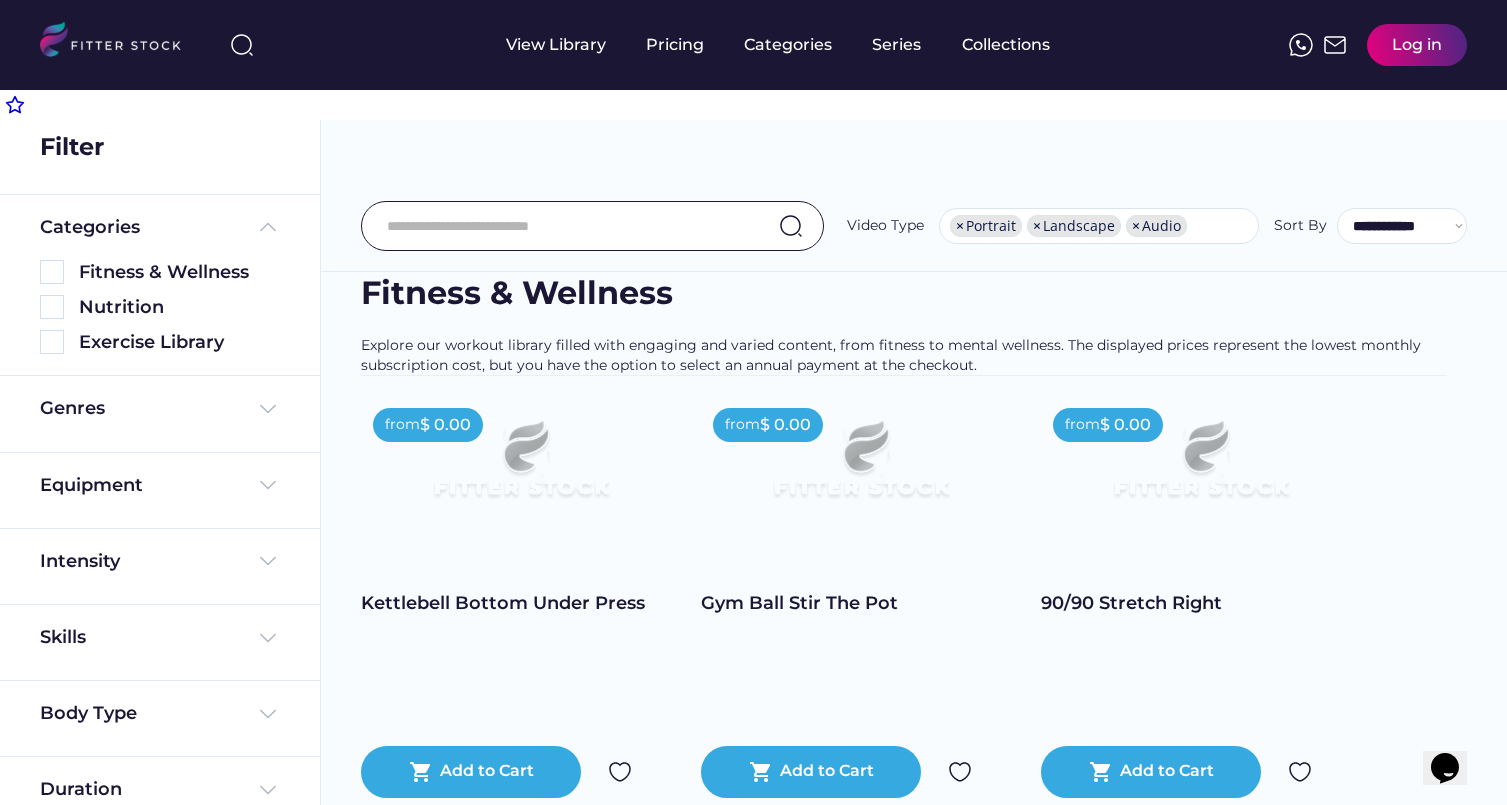 click on "Genres" at bounding box center (160, 414) 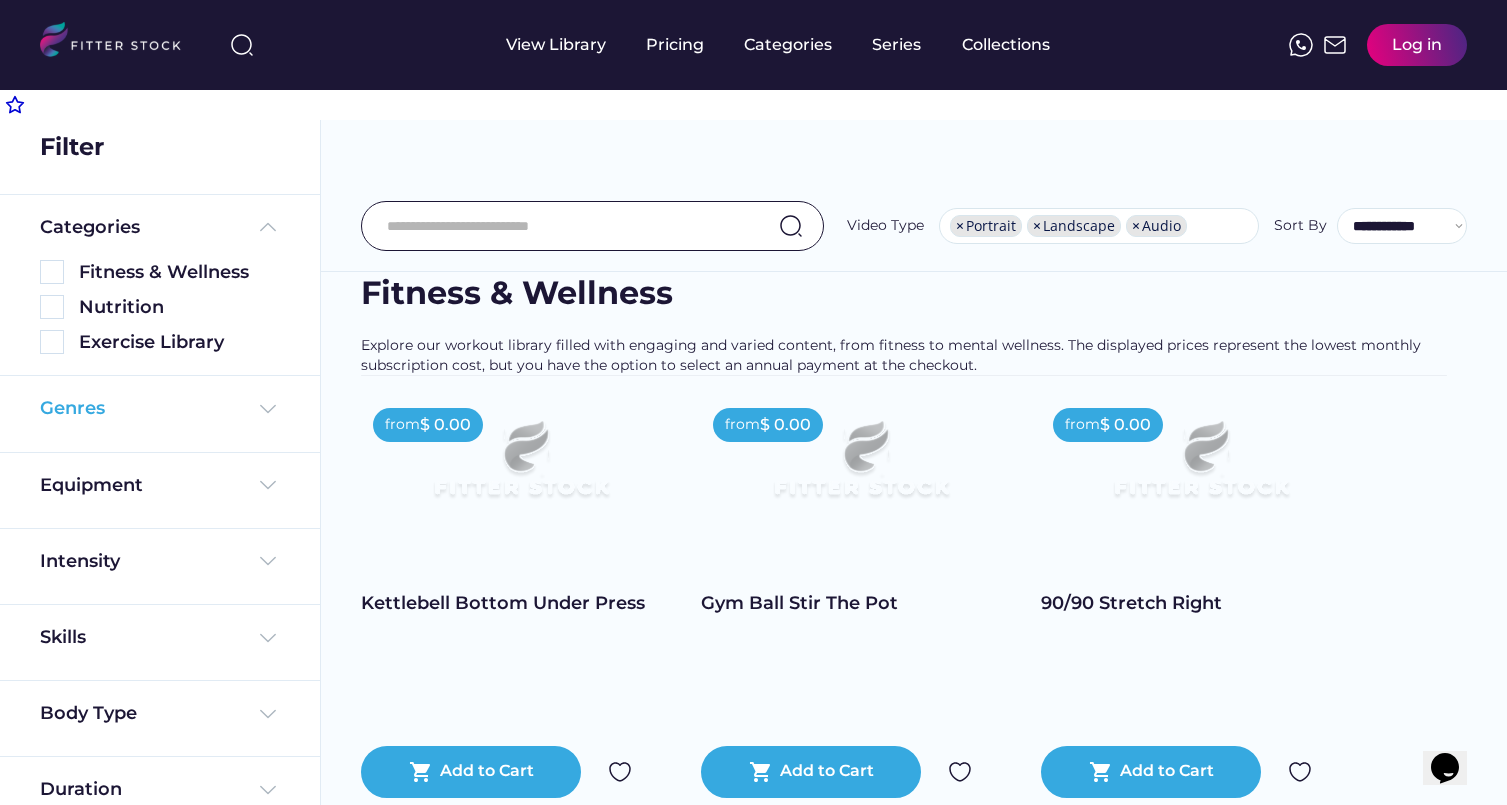click at bounding box center (268, 409) 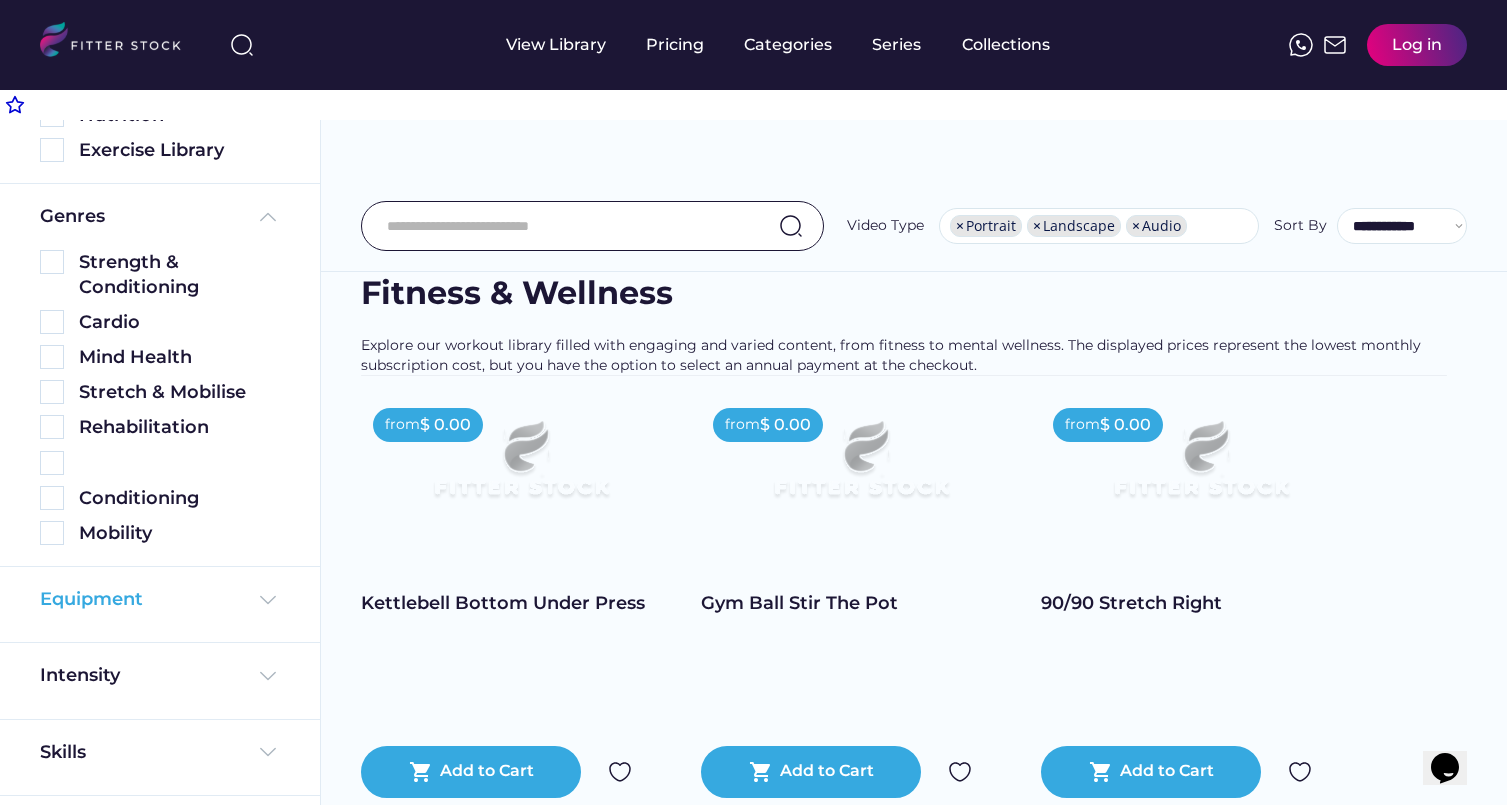 scroll, scrollTop: 241, scrollLeft: 0, axis: vertical 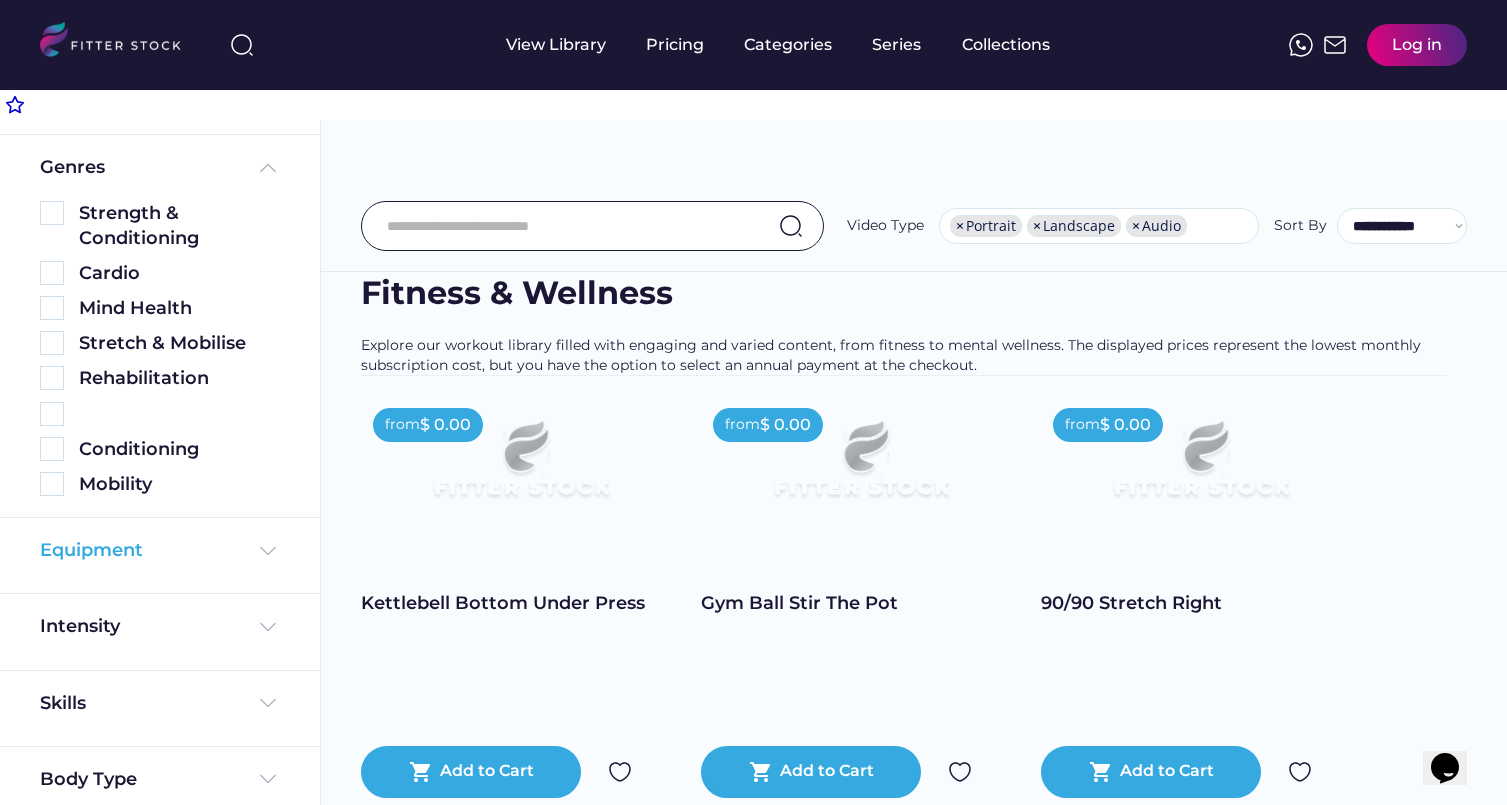 click at bounding box center (268, 551) 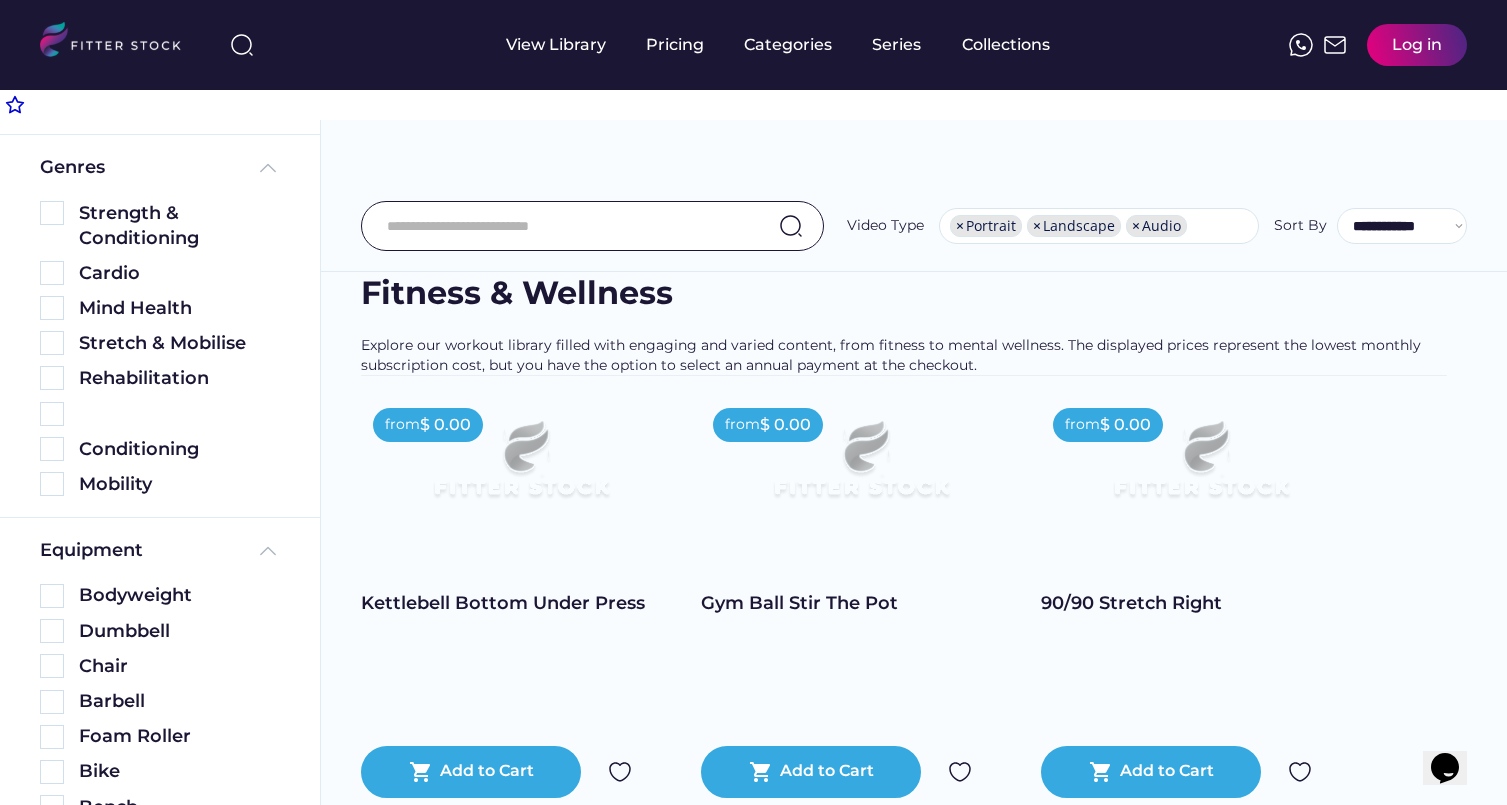 scroll, scrollTop: 0, scrollLeft: 0, axis: both 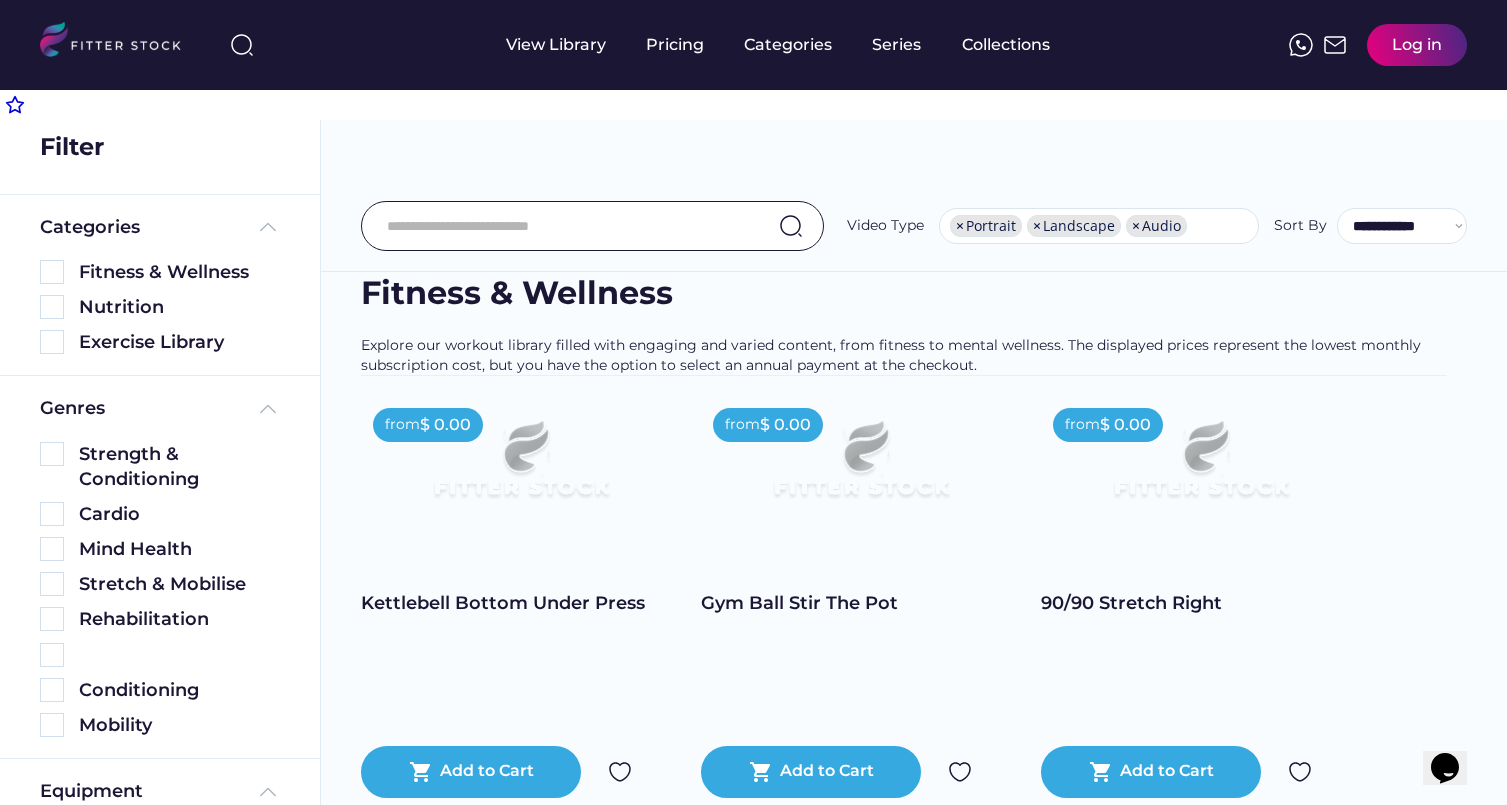 click at bounding box center (567, 226) 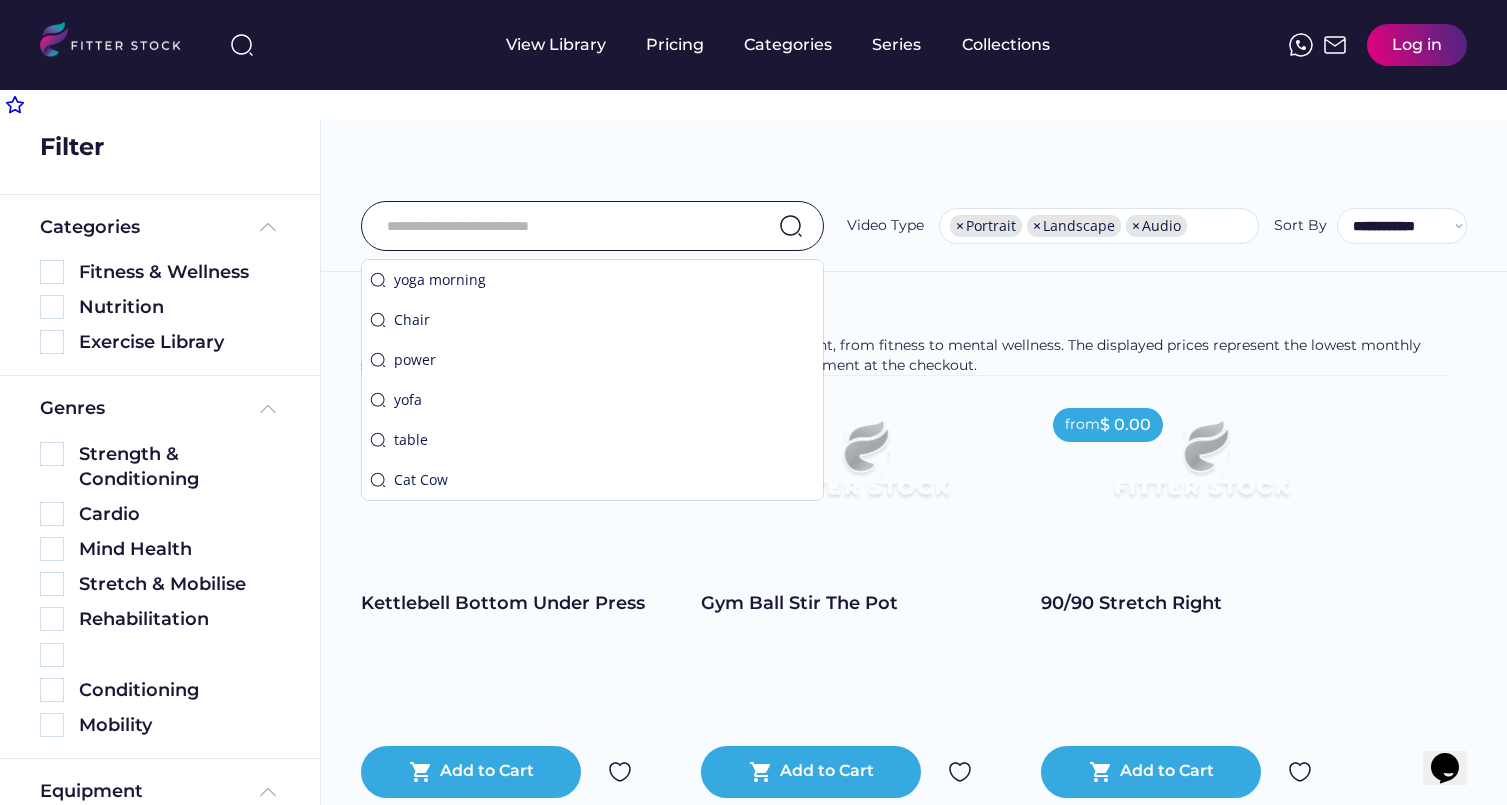 click on "**********" at bounding box center (914, 181) 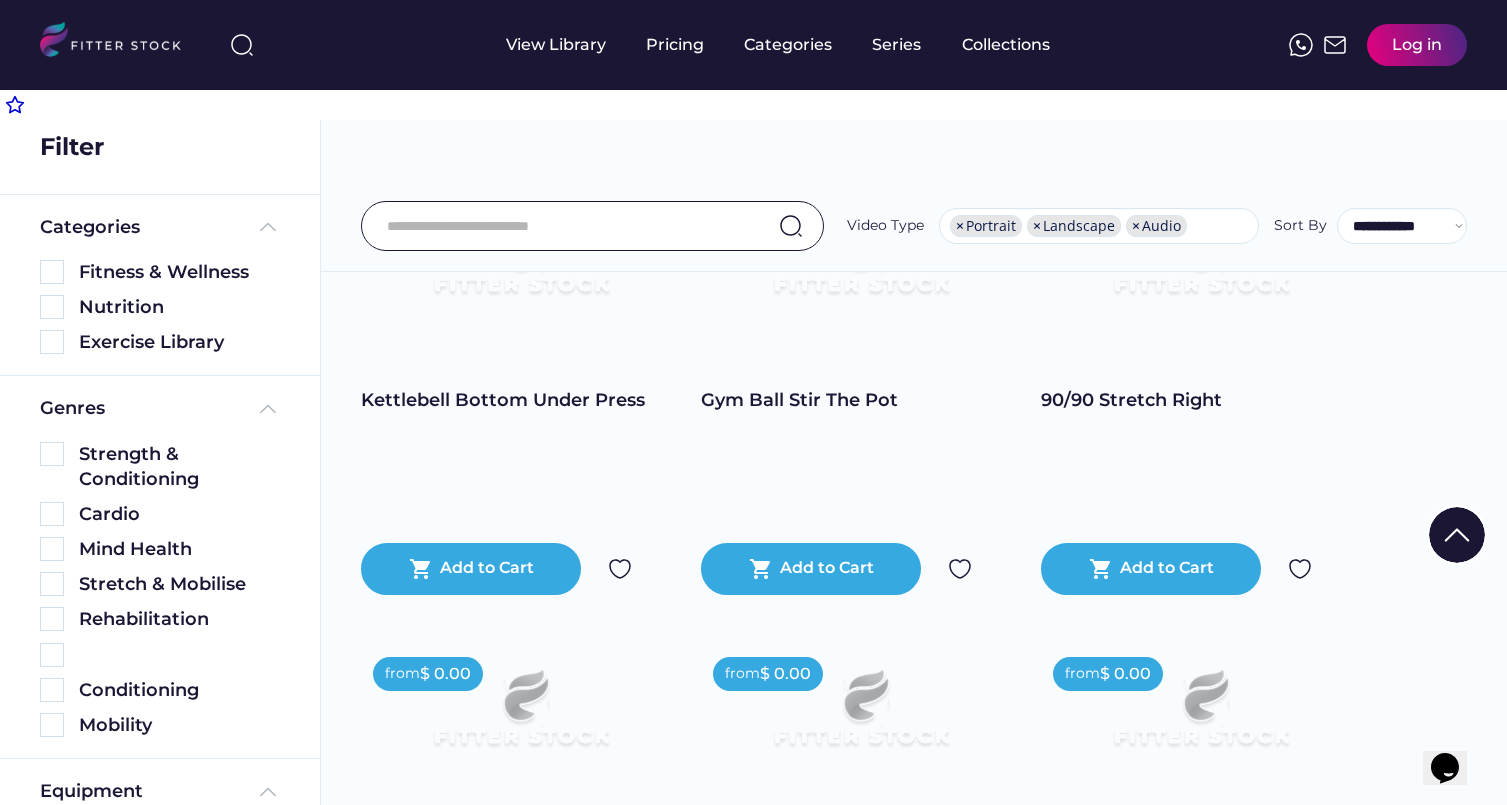 scroll, scrollTop: 1366, scrollLeft: 0, axis: vertical 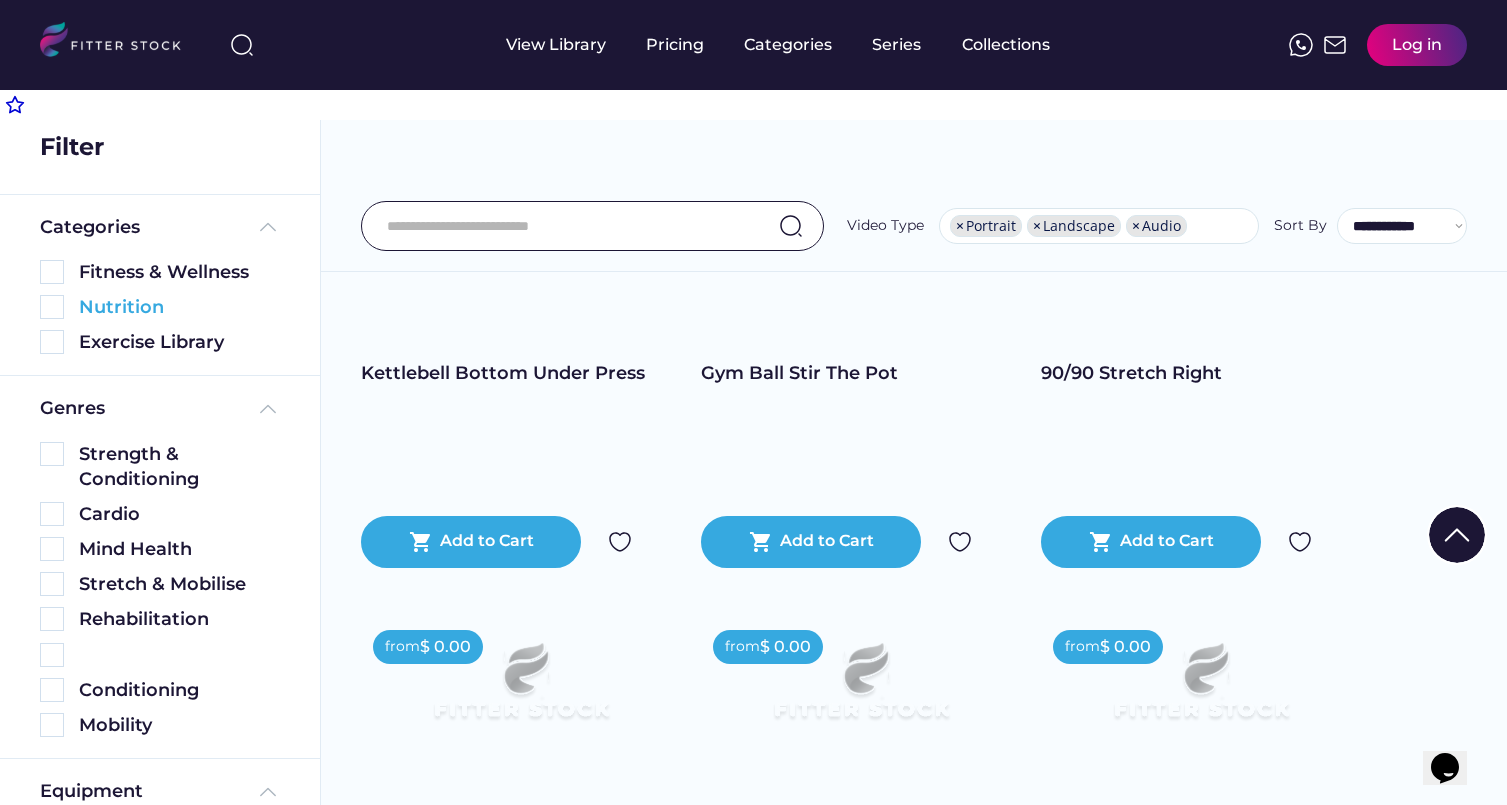 click at bounding box center [52, 307] 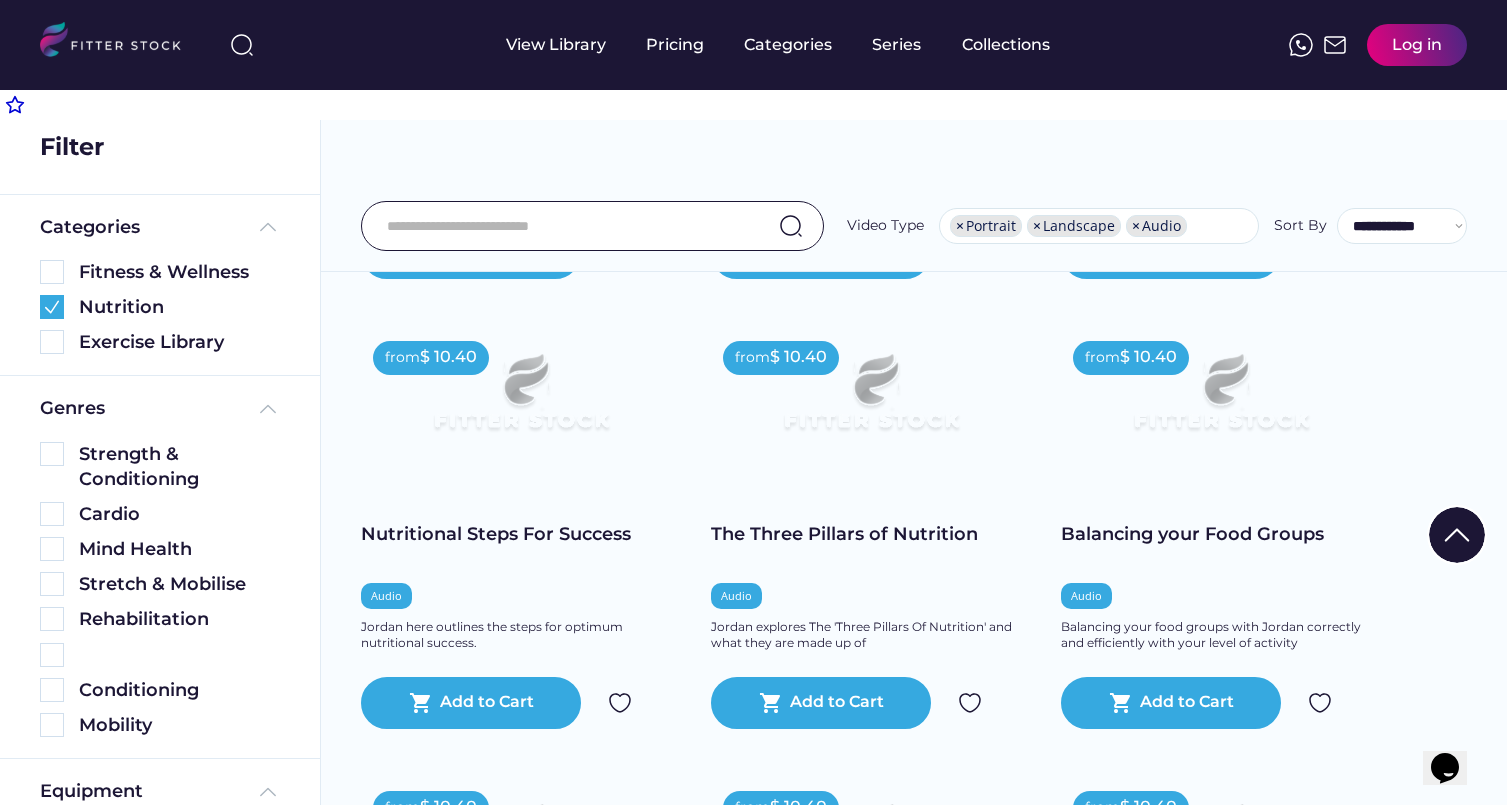 scroll, scrollTop: 454, scrollLeft: 0, axis: vertical 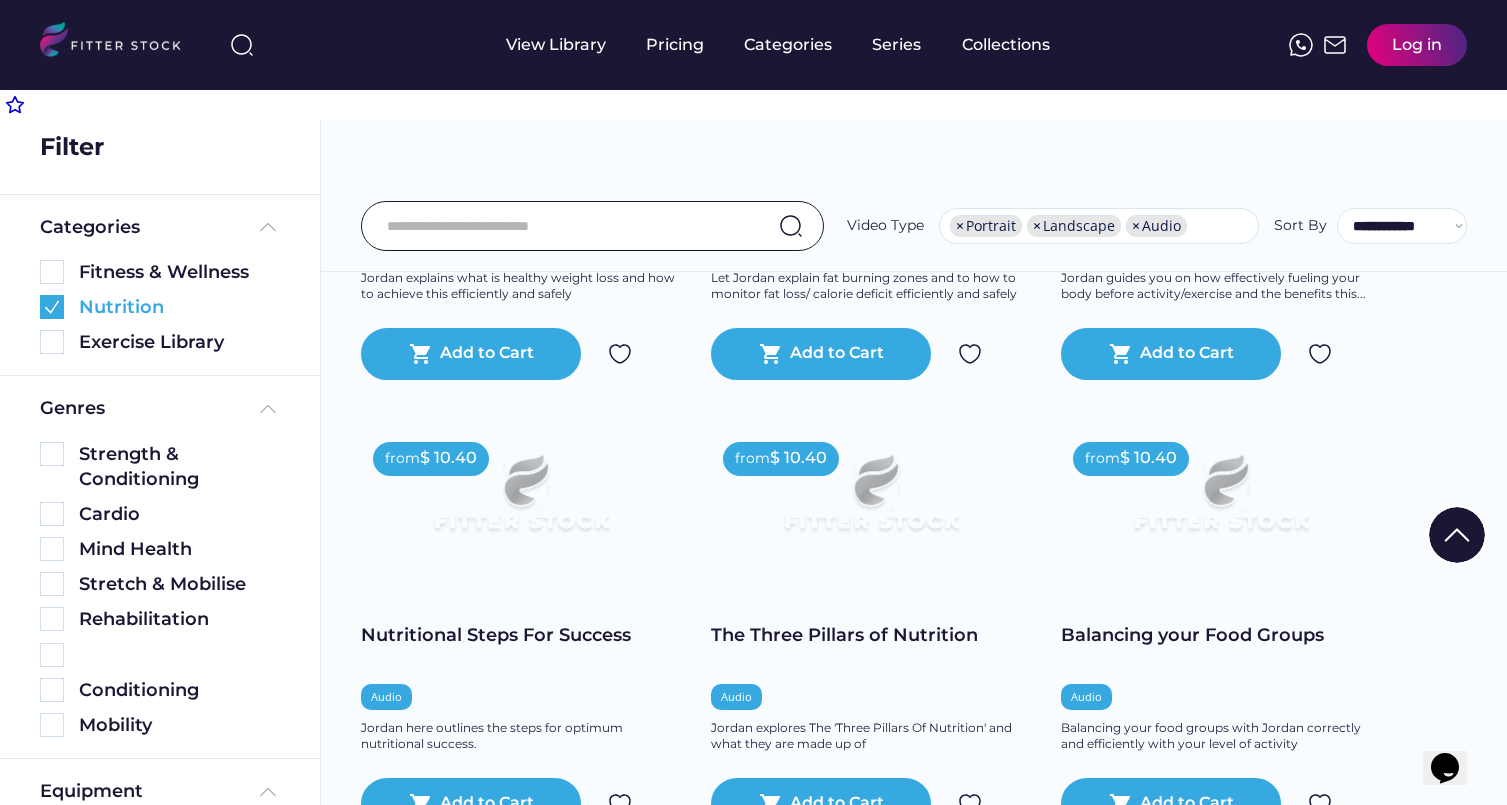 click at bounding box center (52, 307) 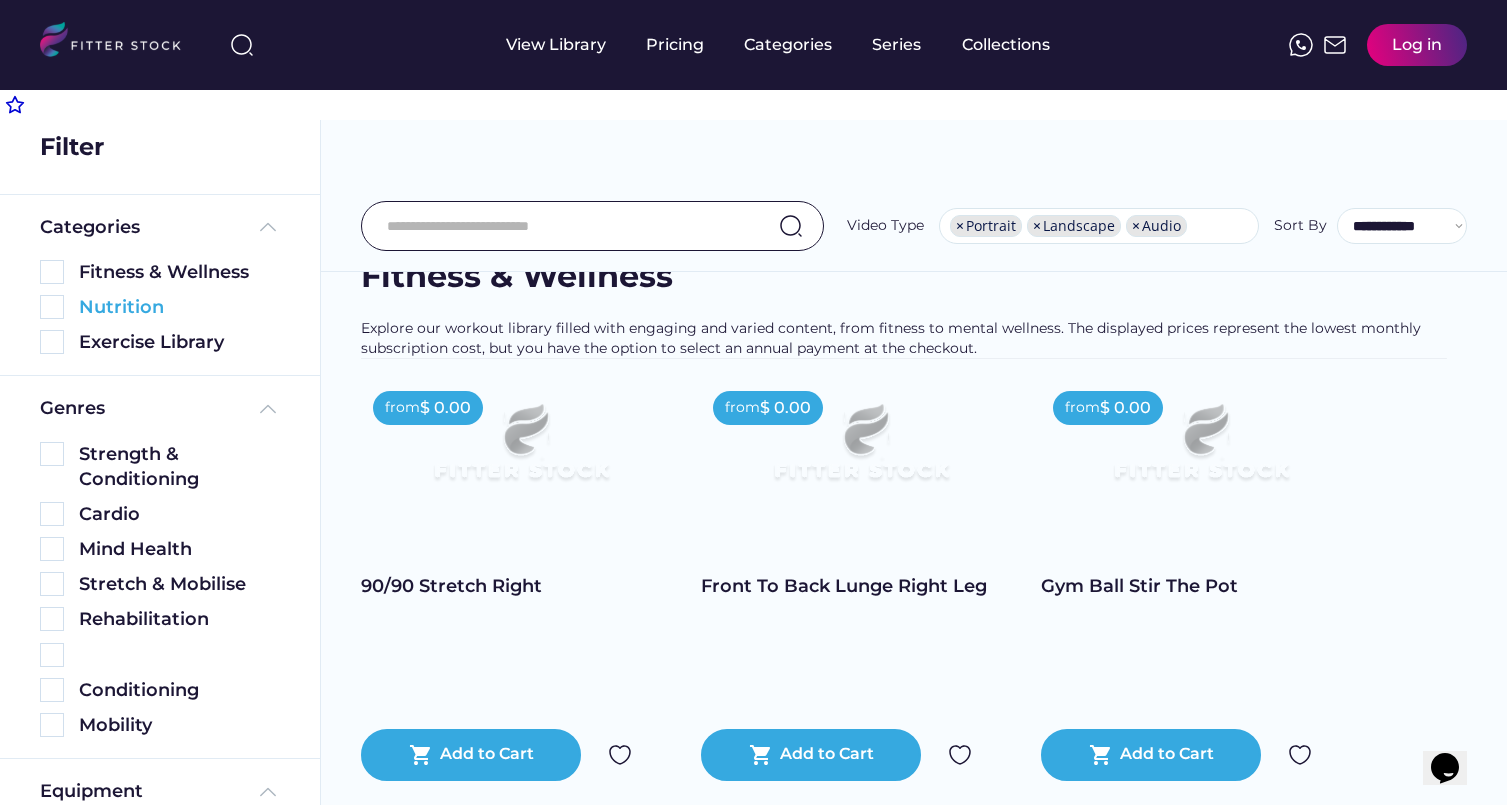 scroll, scrollTop: 0, scrollLeft: 0, axis: both 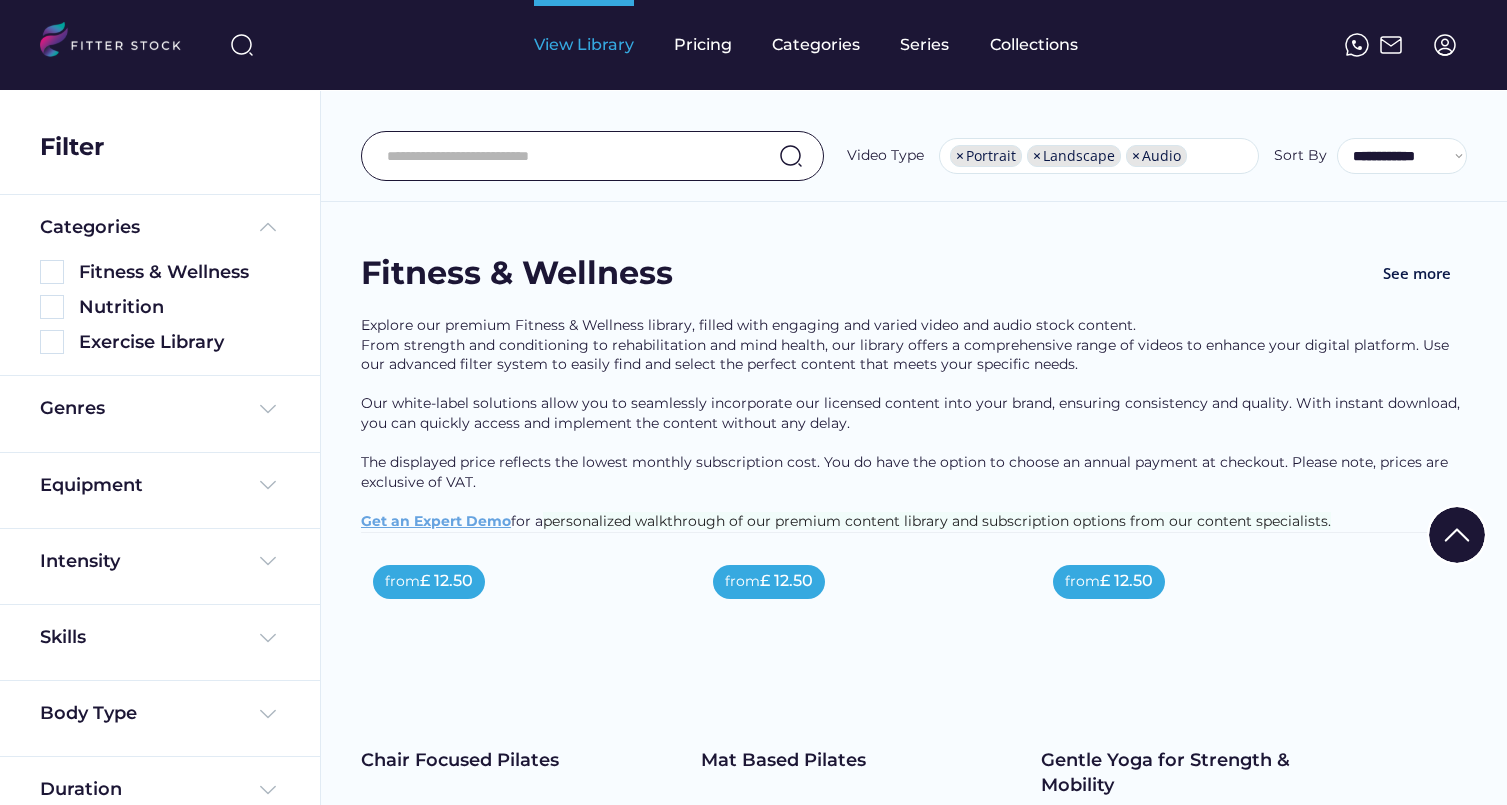 select on "**********" 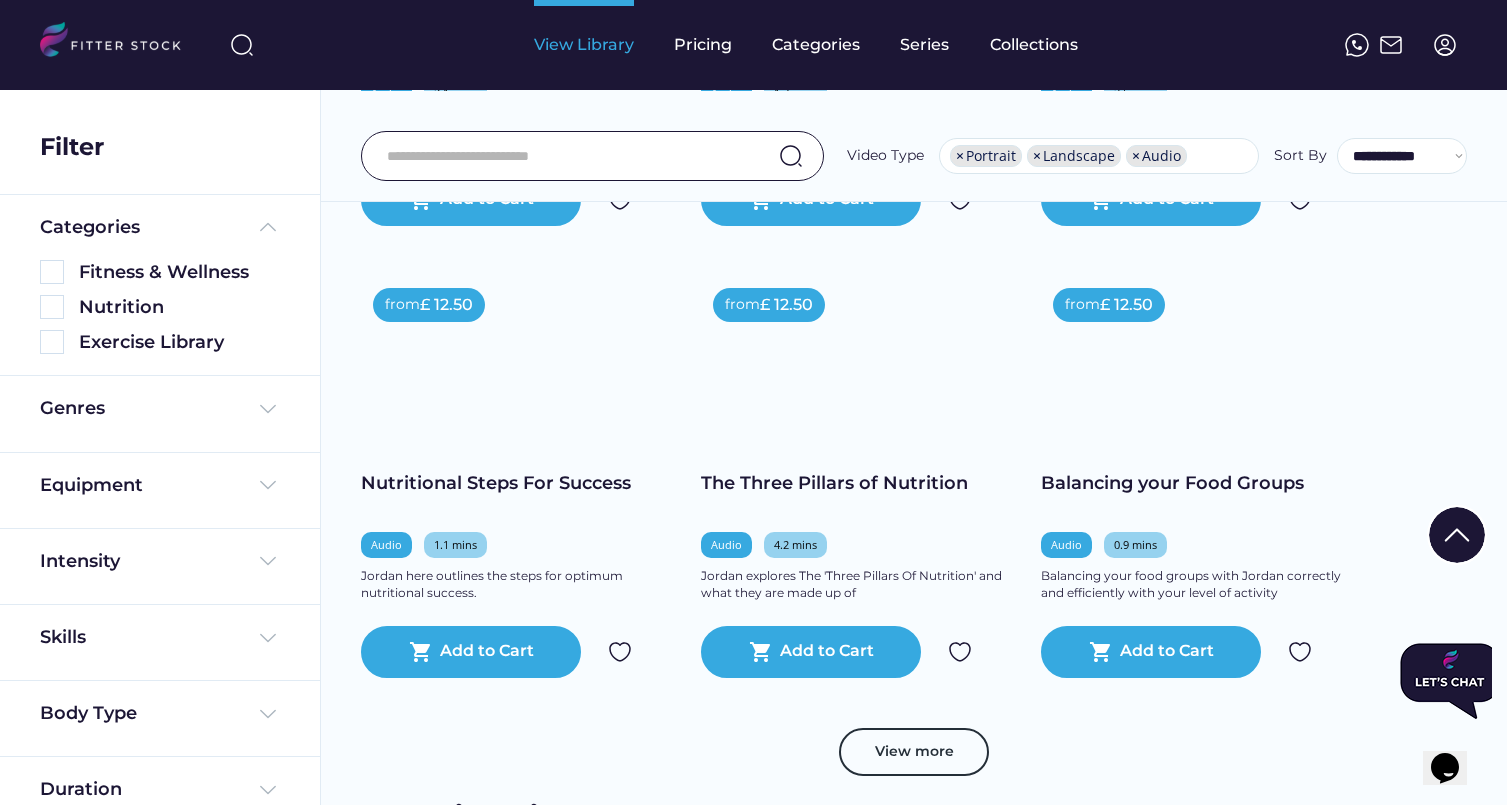 scroll, scrollTop: 0, scrollLeft: 0, axis: both 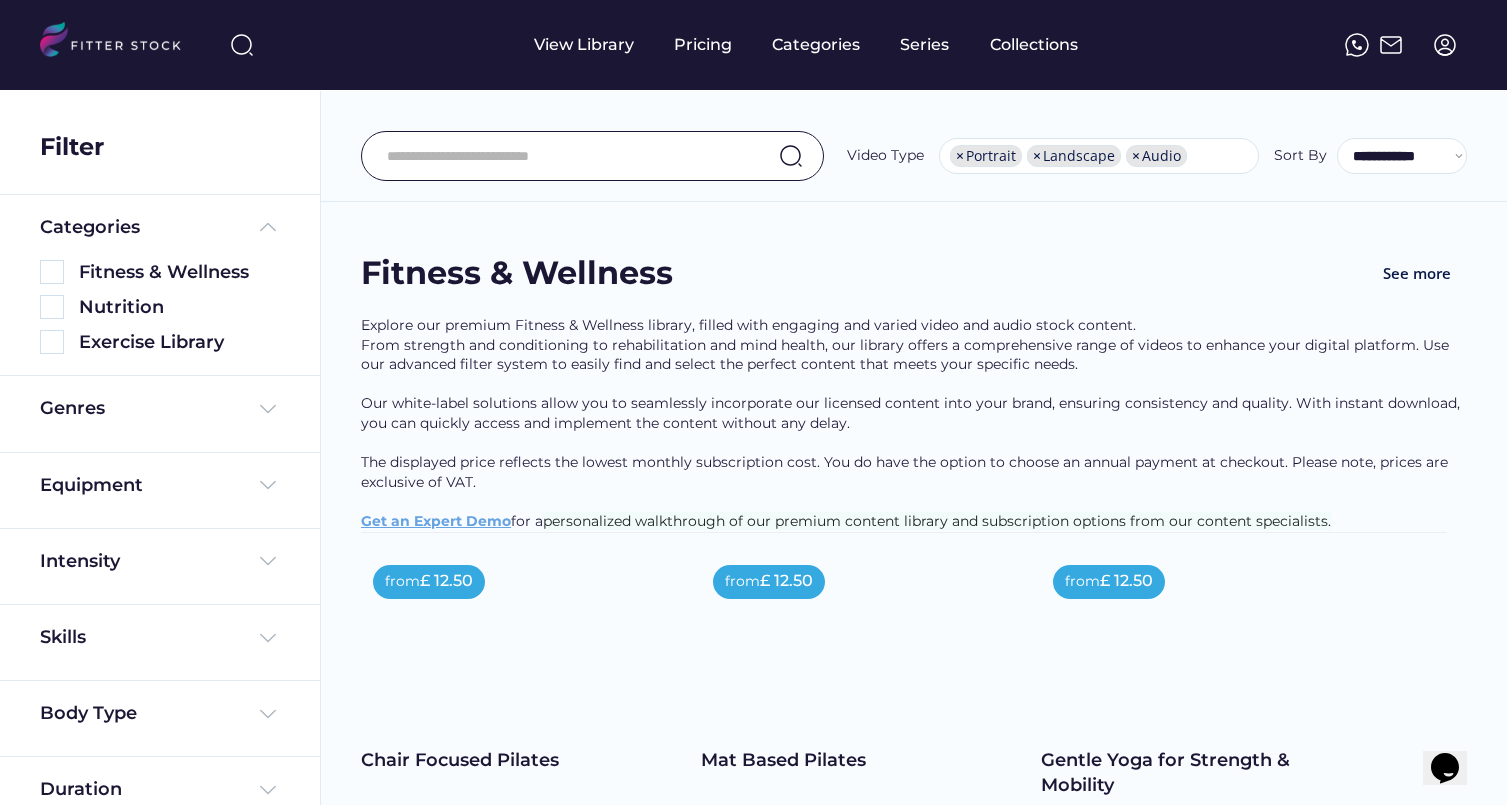 click on "Found 3320 videos Select all from  £ 0.75 Back Extensions Video 0.6 mins Strength & Conditioning Lower Body 45-Degree Hyper Back Extensions are an exercise that targets the lower back, glutes, and hamstrings. Performed on a 45-degree hyperextension bench, this exercise involves positioning yourself face down with your hips supported on the bench. By bending at the waist and lowering your torso towards the floor, then raising it back to a neutral position, you engage the muscles along your spine and the posterior chain, enhancing lower back strength and stability.
shopping_cart
Add to Cart from  £ 0.75 Weighted Back Extensions Video 0.7 mins Strength & Conditioning Lower Body
shopping_cart
Add to Cart from  £ 0.75 Landmine RDL Video 1.1 mins Strength & Conditioning Lower Body
shopping_cart
Add to Cart from  £ 0.75 Landmine SA Strict Press Video 0.9 mins Strength & Conditioning Upper Body
shopping_cart
Add to Cart from" at bounding box center (913, 2570) 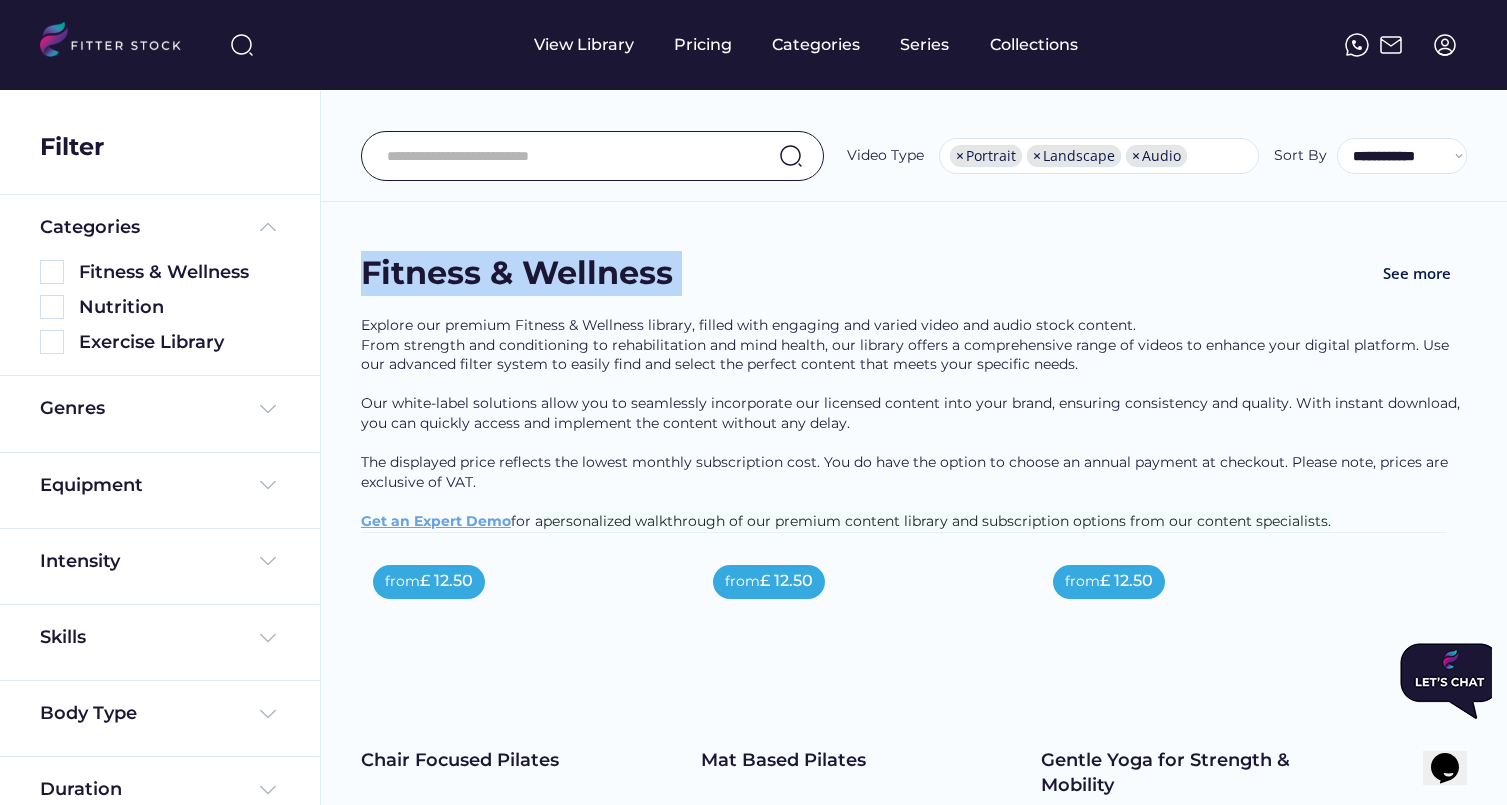 drag, startPoint x: 336, startPoint y: 258, endPoint x: 687, endPoint y: 298, distance: 353.27185 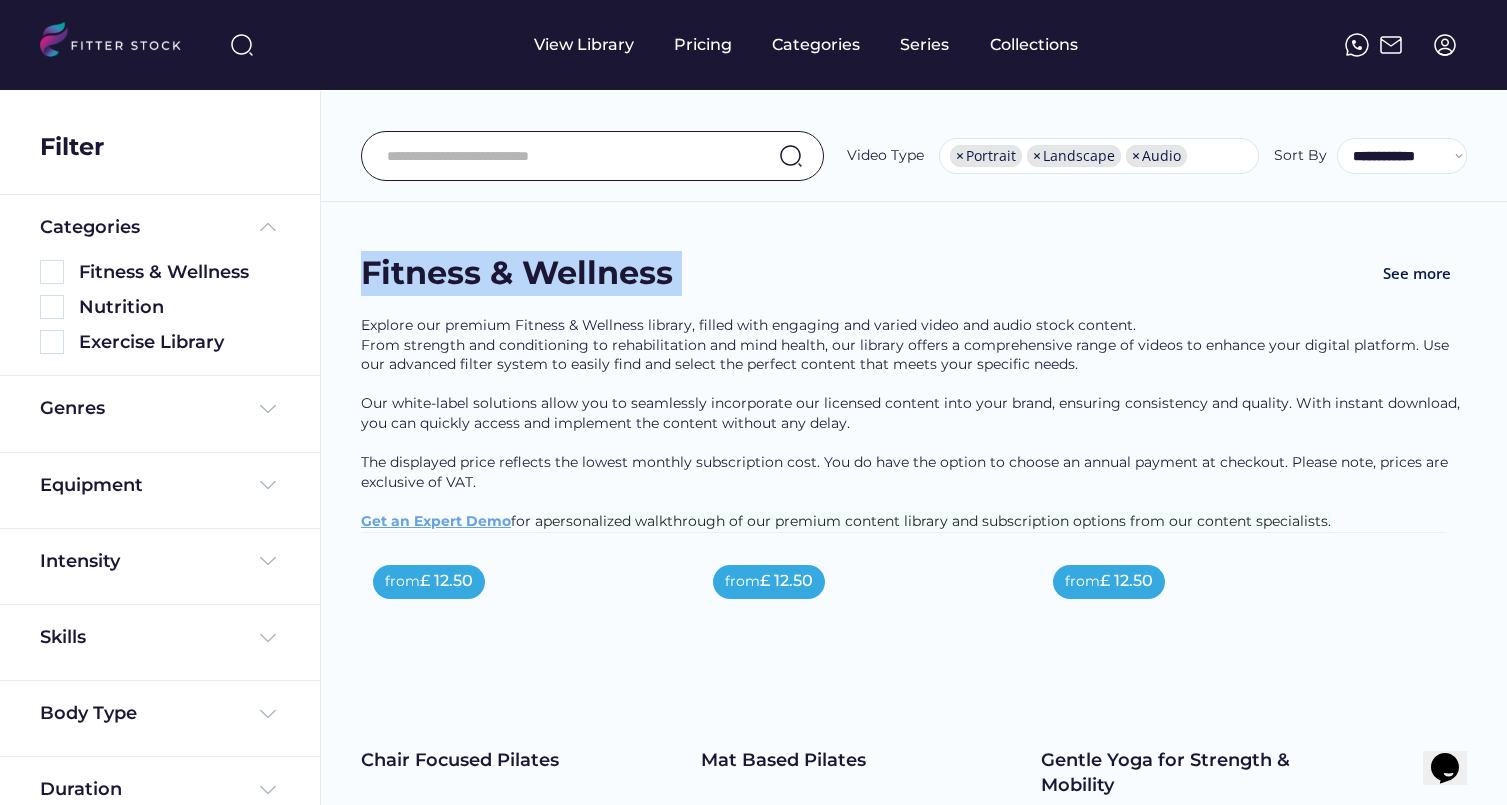 click on "Fitness & Wellness See more" at bounding box center [914, 283] 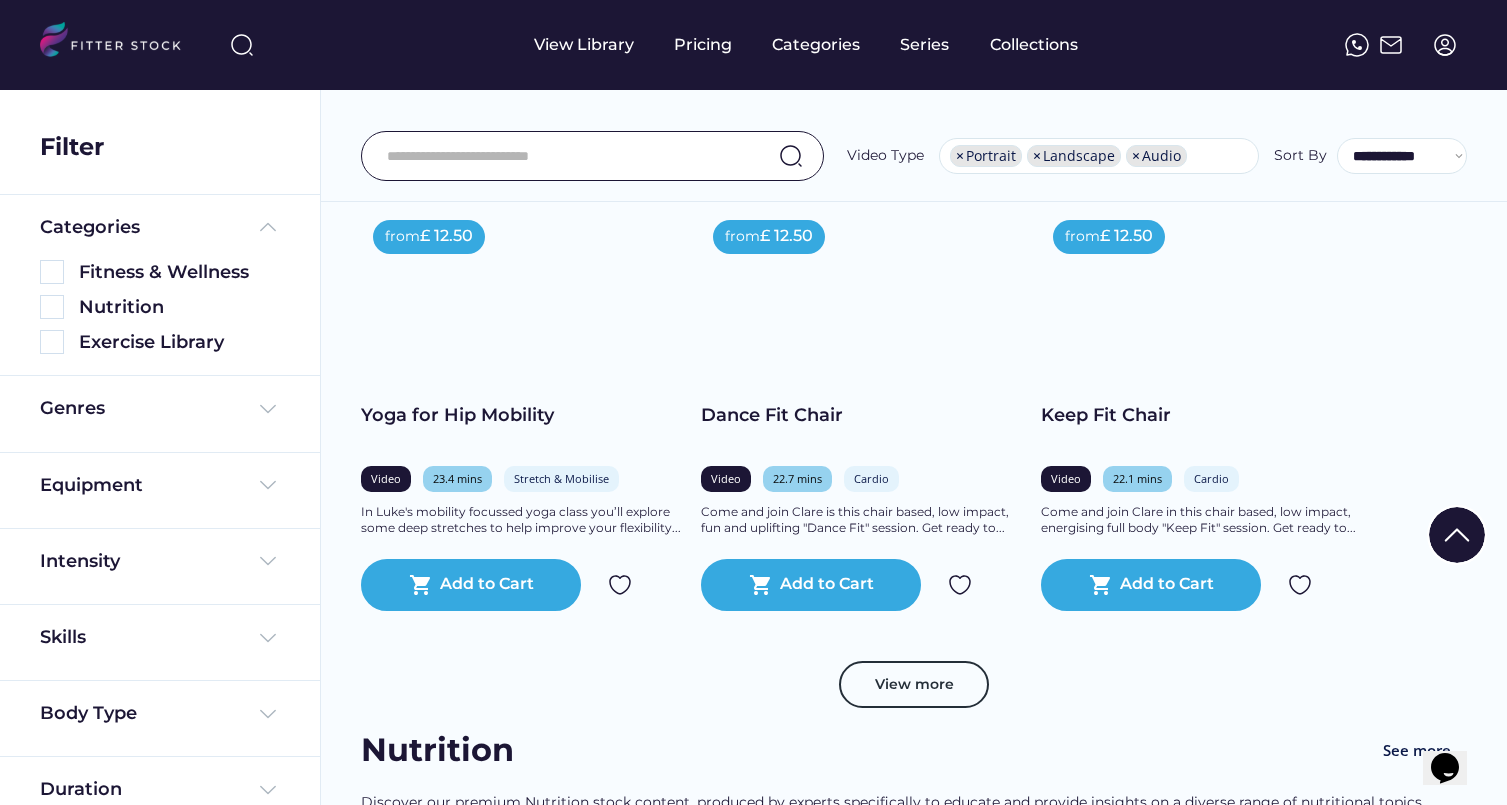 scroll, scrollTop: 0, scrollLeft: 0, axis: both 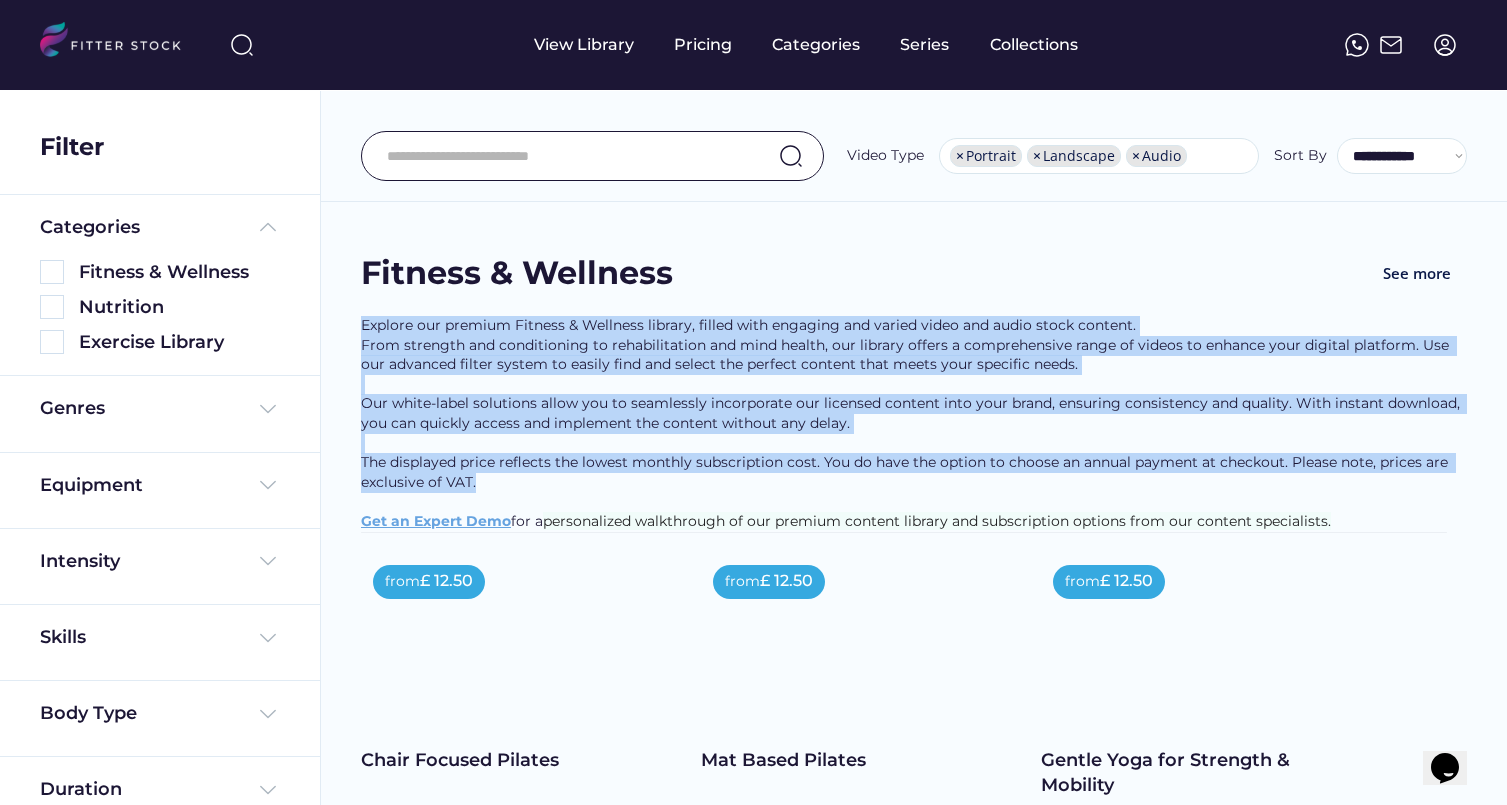 drag, startPoint x: 497, startPoint y: 496, endPoint x: 358, endPoint y: 330, distance: 216.51097 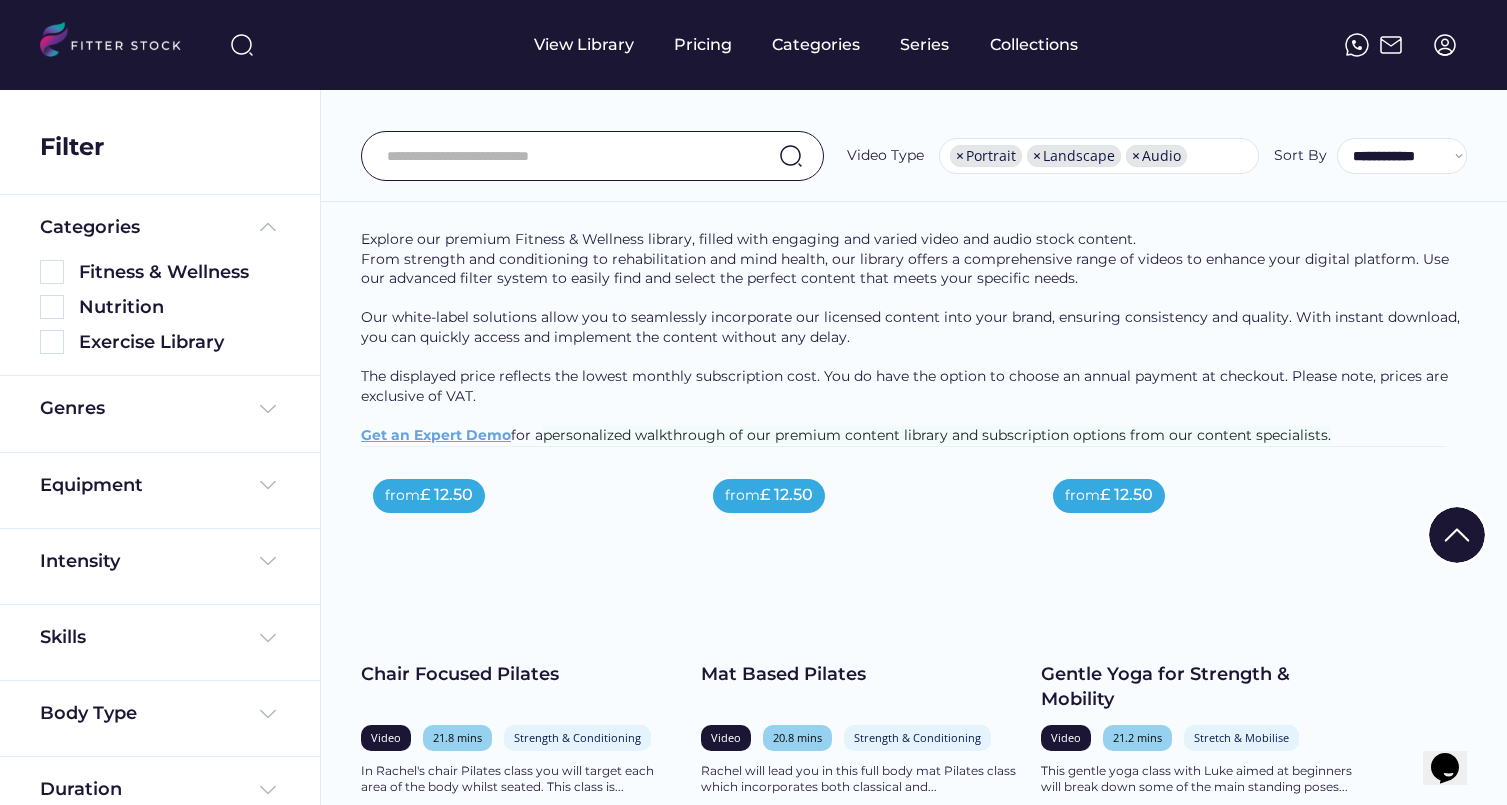 scroll, scrollTop: 30, scrollLeft: 0, axis: vertical 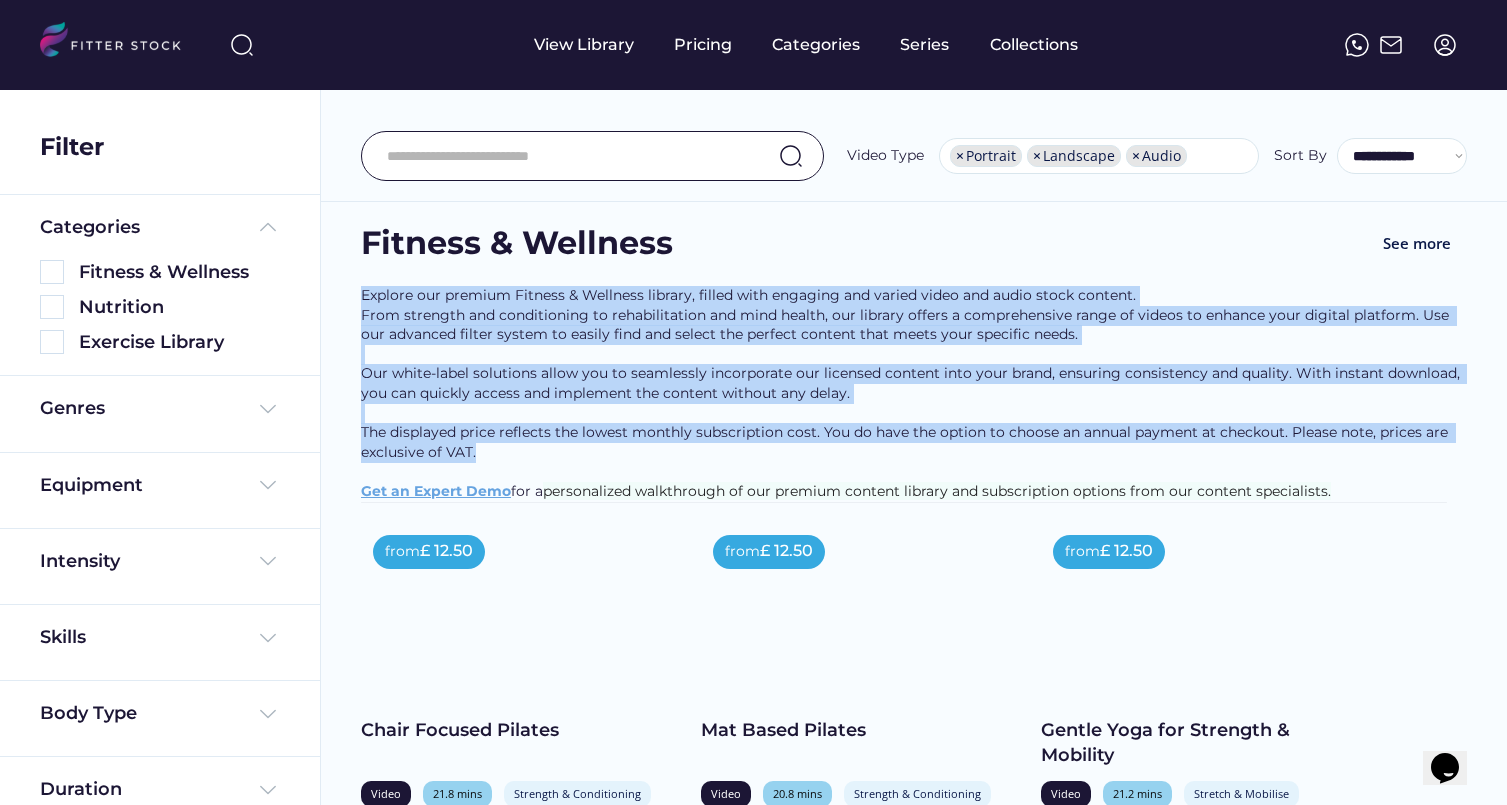 drag, startPoint x: 363, startPoint y: 290, endPoint x: 606, endPoint y: 473, distance: 304.2006 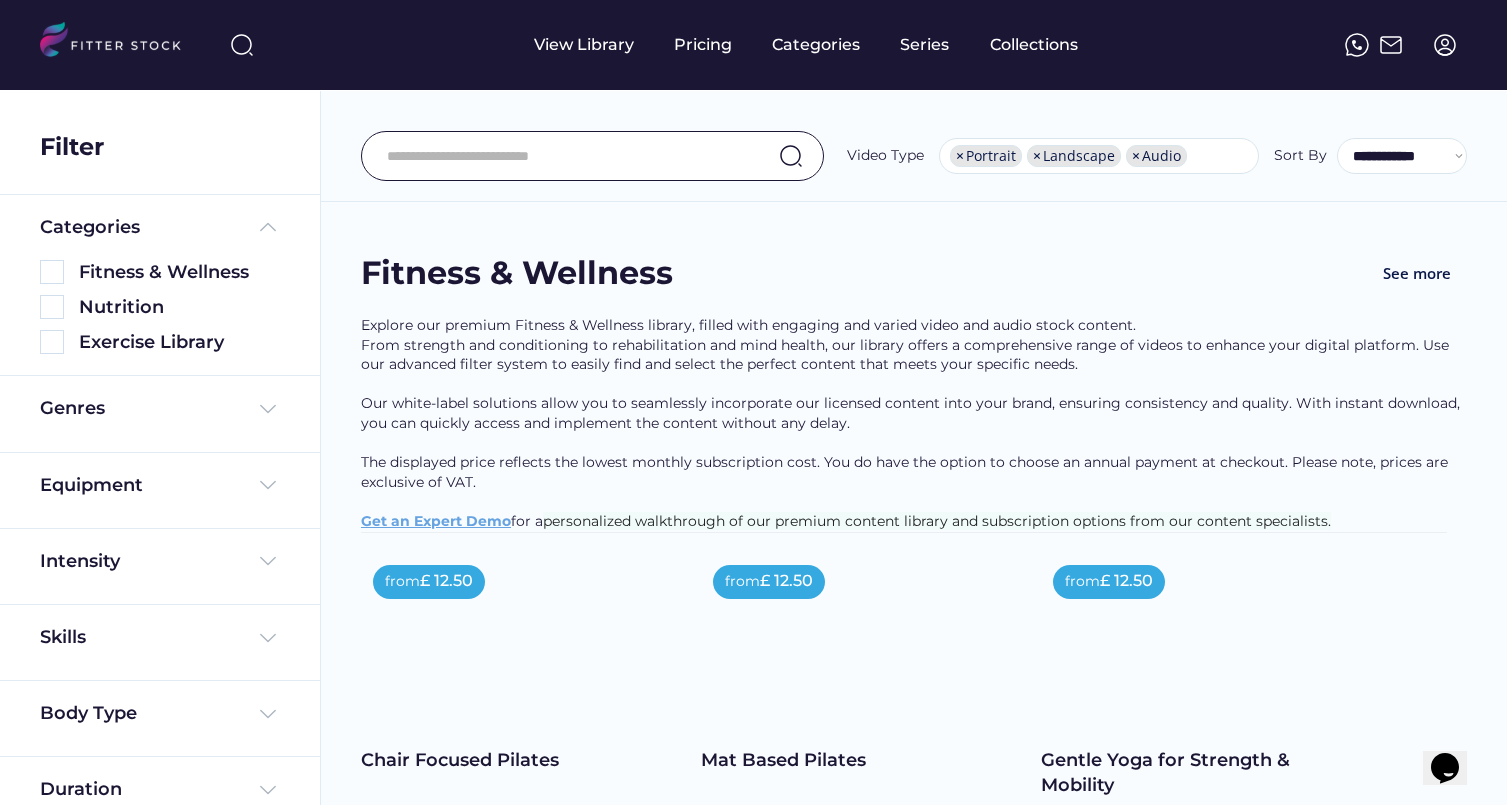 scroll, scrollTop: 28, scrollLeft: 0, axis: vertical 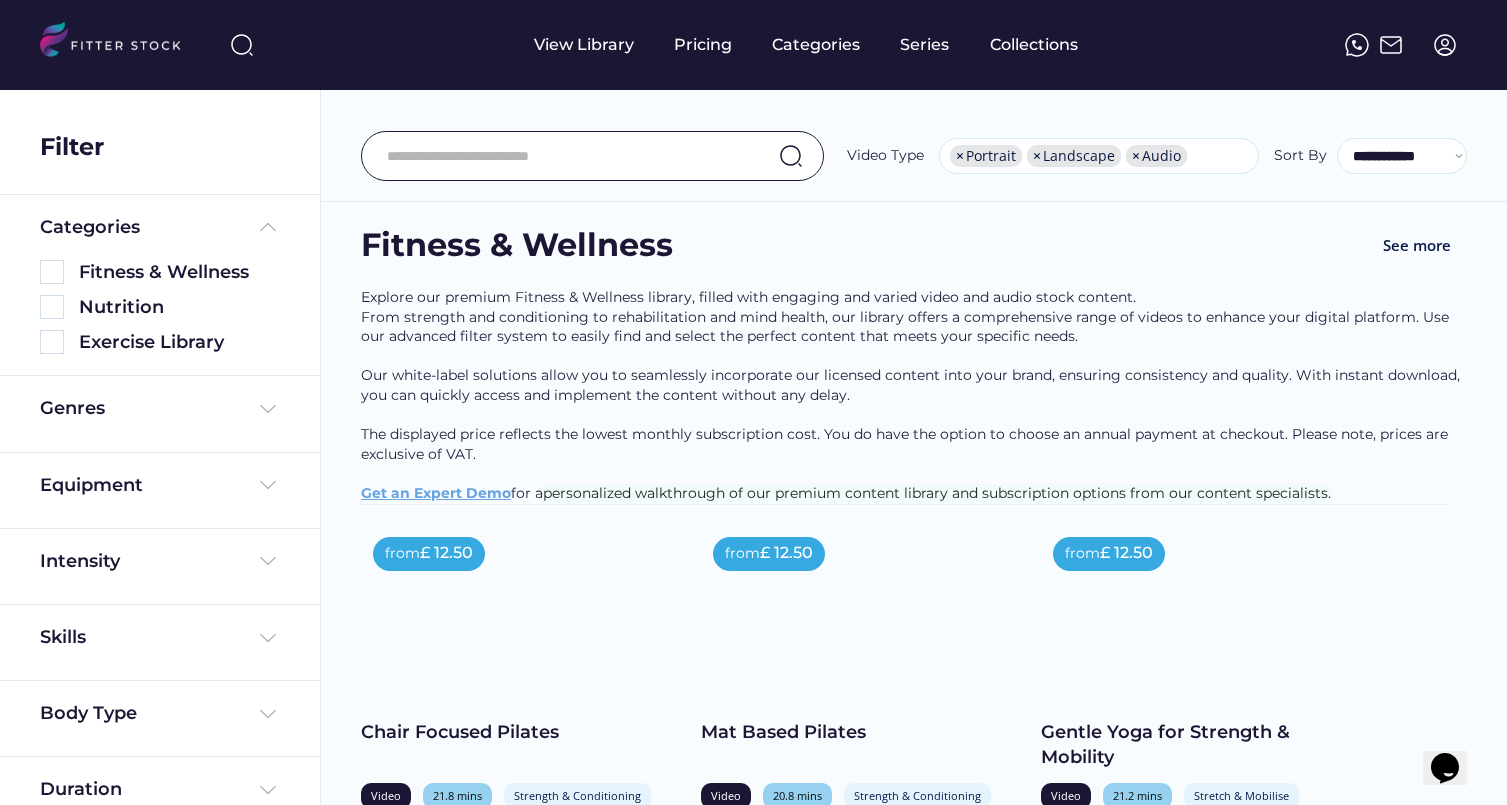 click at bounding box center [575, 156] 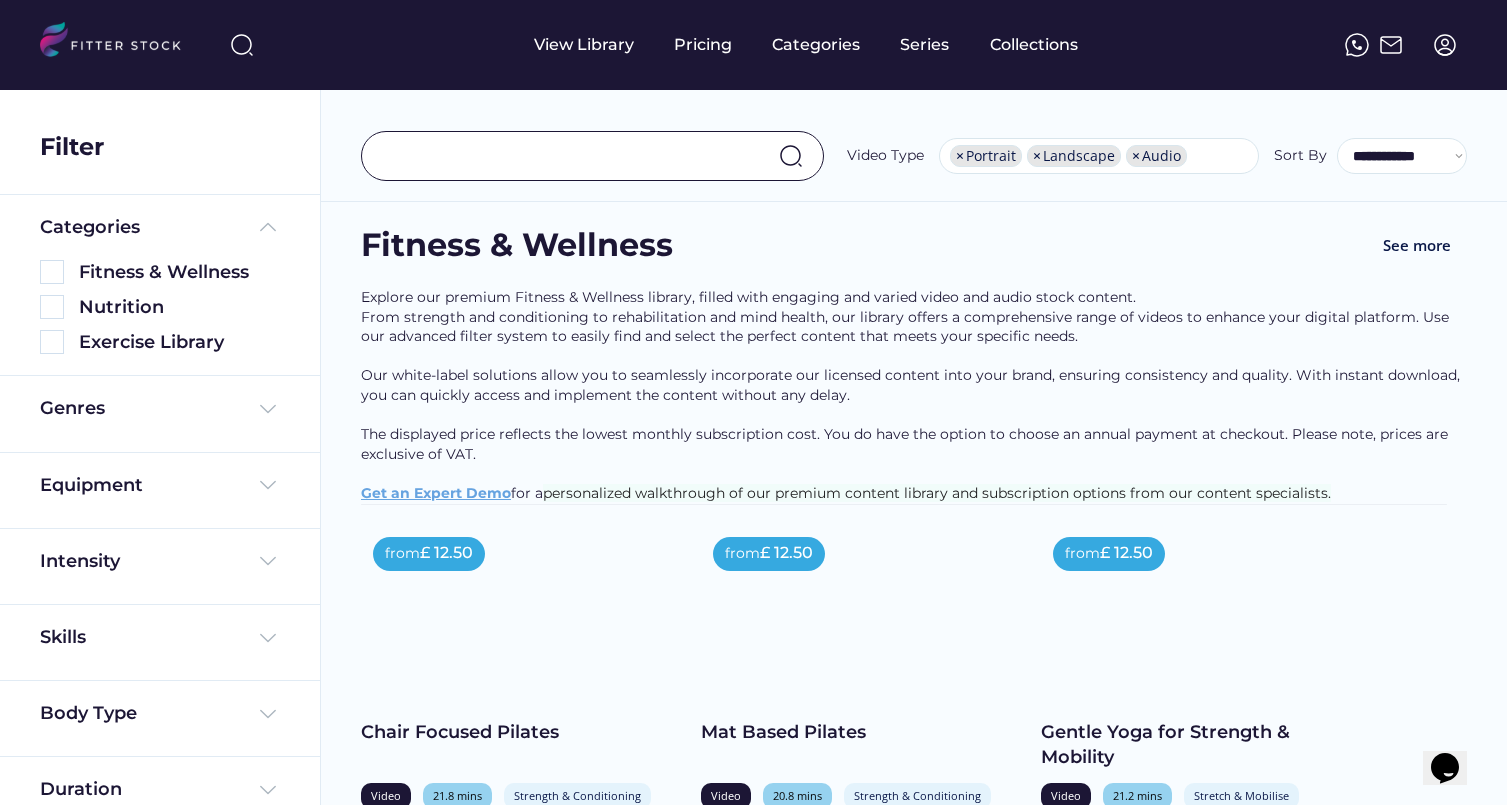 click at bounding box center [575, 156] 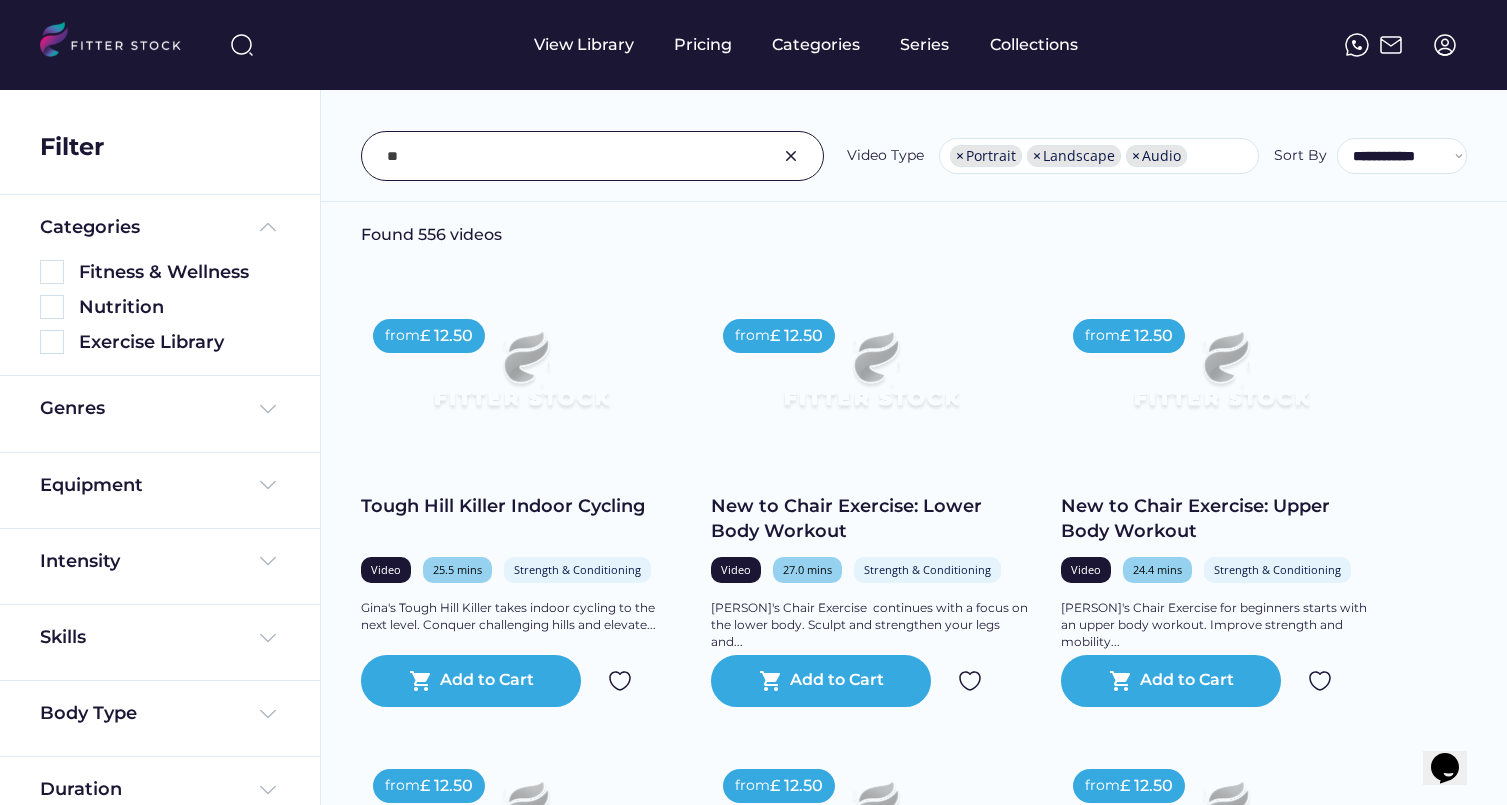 type on "*" 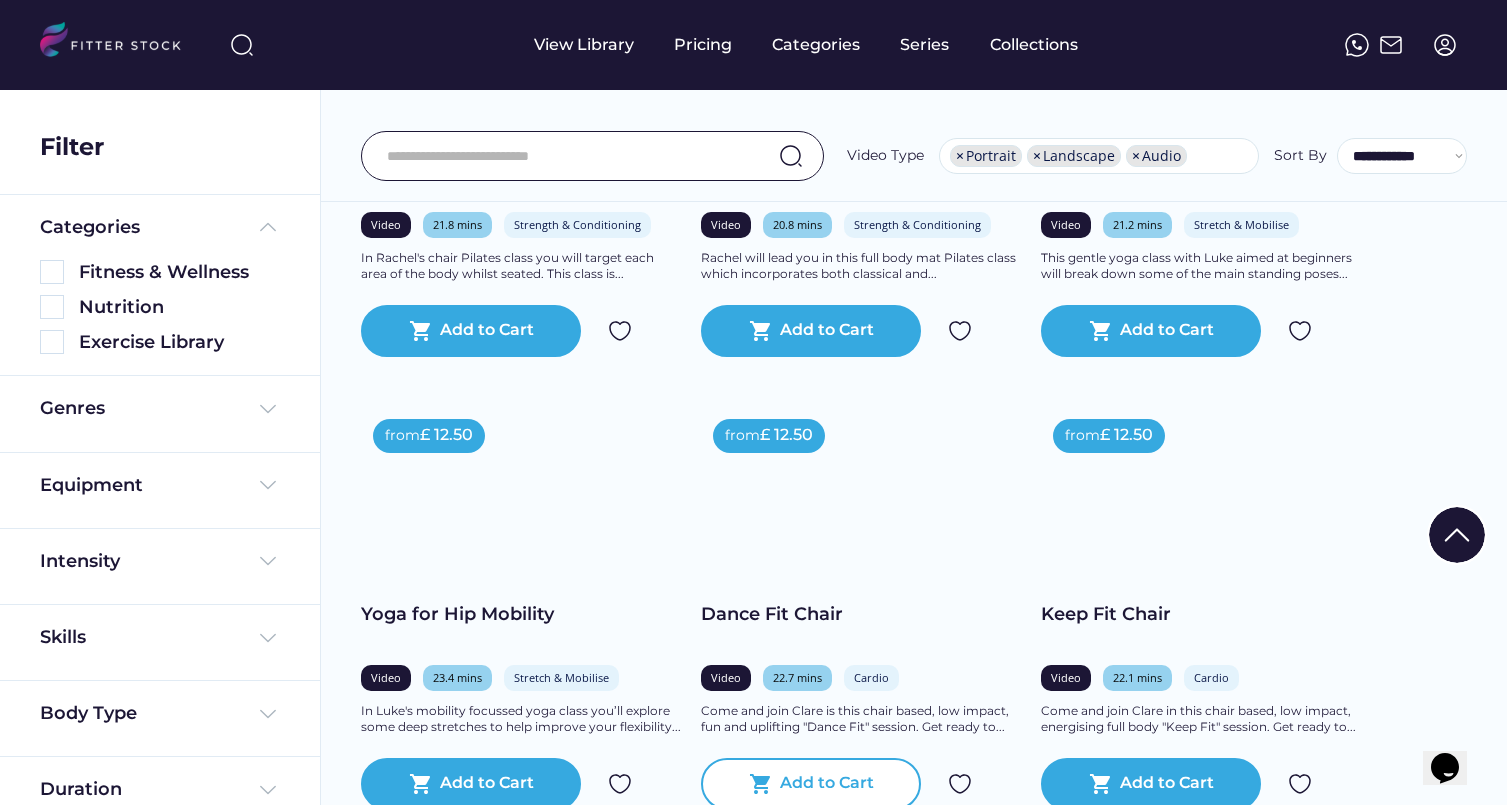 scroll, scrollTop: 0, scrollLeft: 0, axis: both 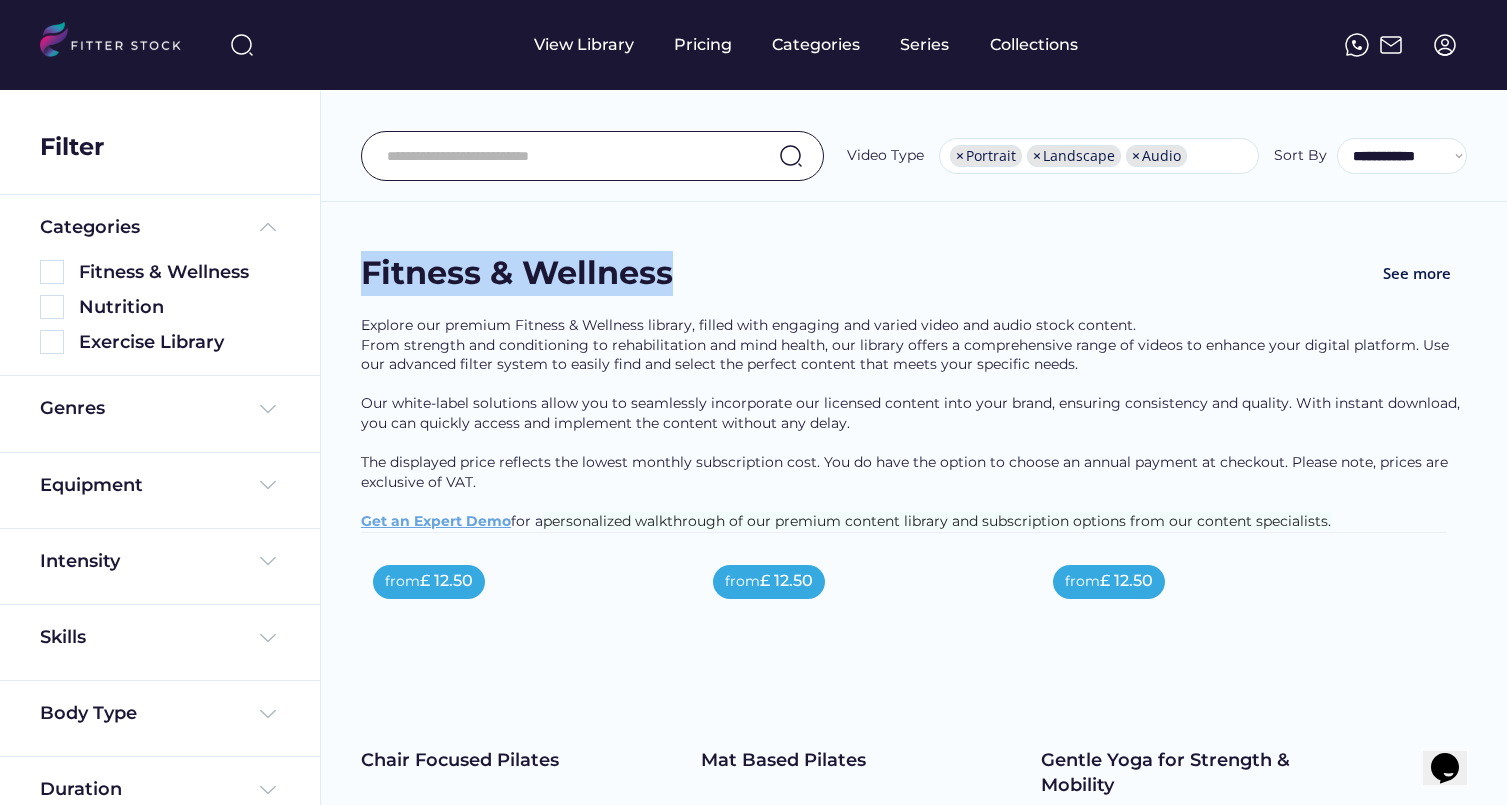 drag, startPoint x: 729, startPoint y: 289, endPoint x: 344, endPoint y: 263, distance: 385.87692 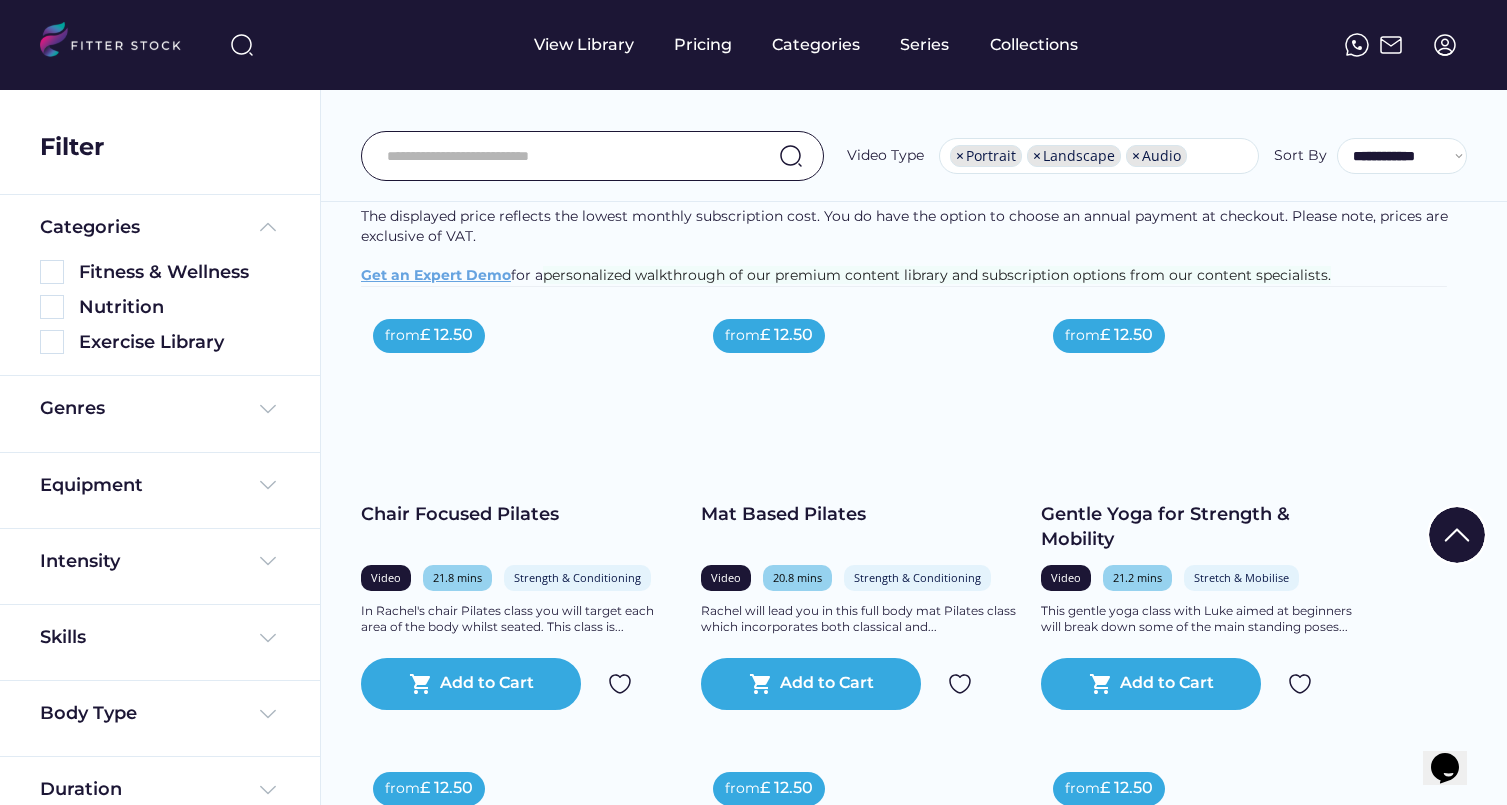 scroll, scrollTop: 0, scrollLeft: 0, axis: both 